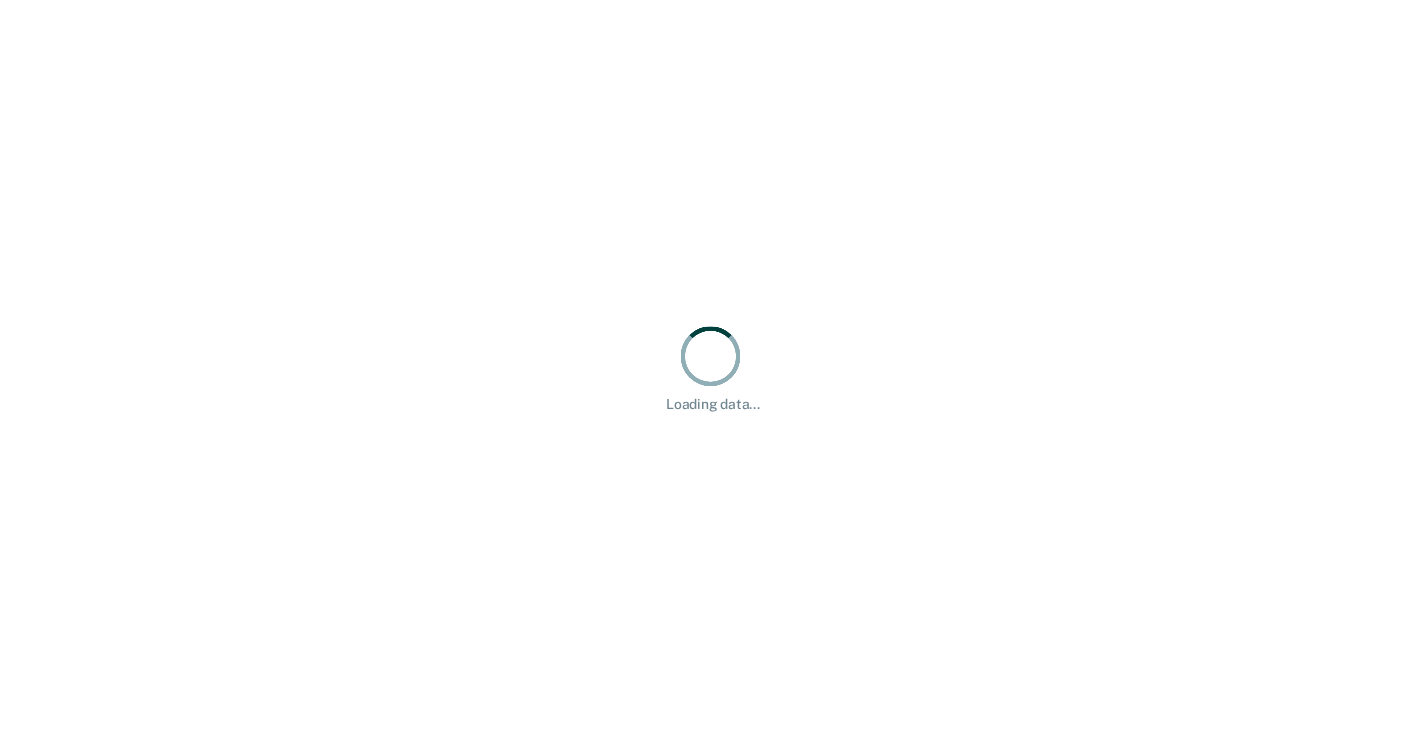 scroll, scrollTop: 0, scrollLeft: 0, axis: both 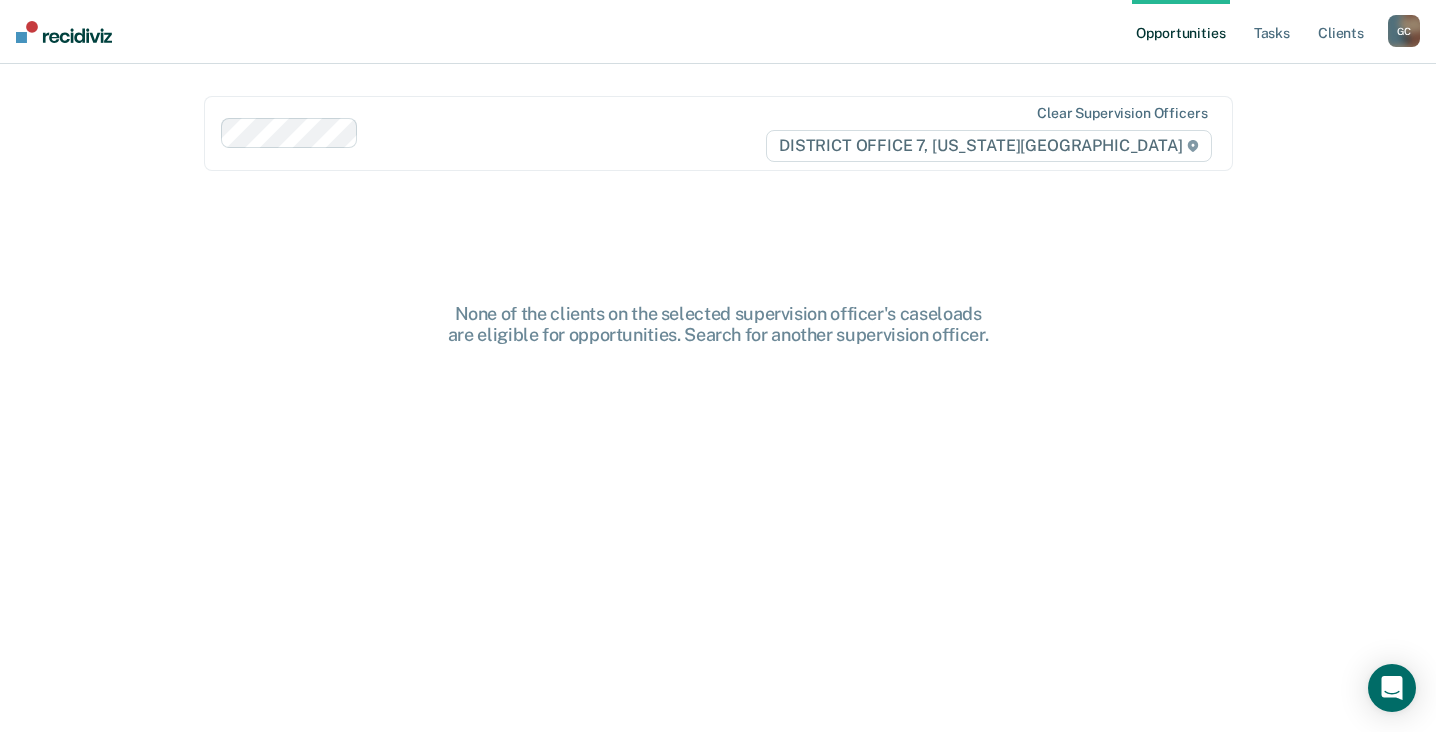 click on "G C" at bounding box center (1404, 31) 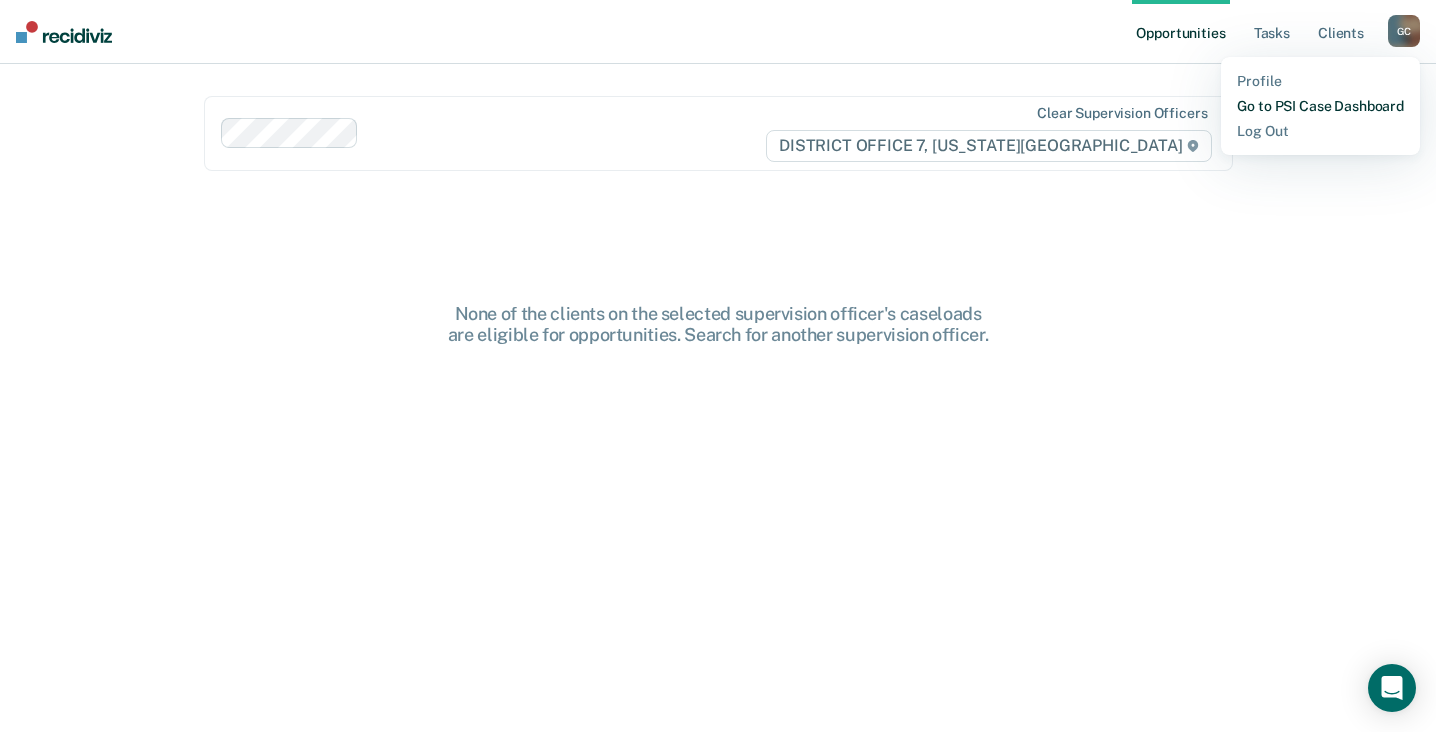 click on "Go to PSI Case Dashboard" at bounding box center [1320, 106] 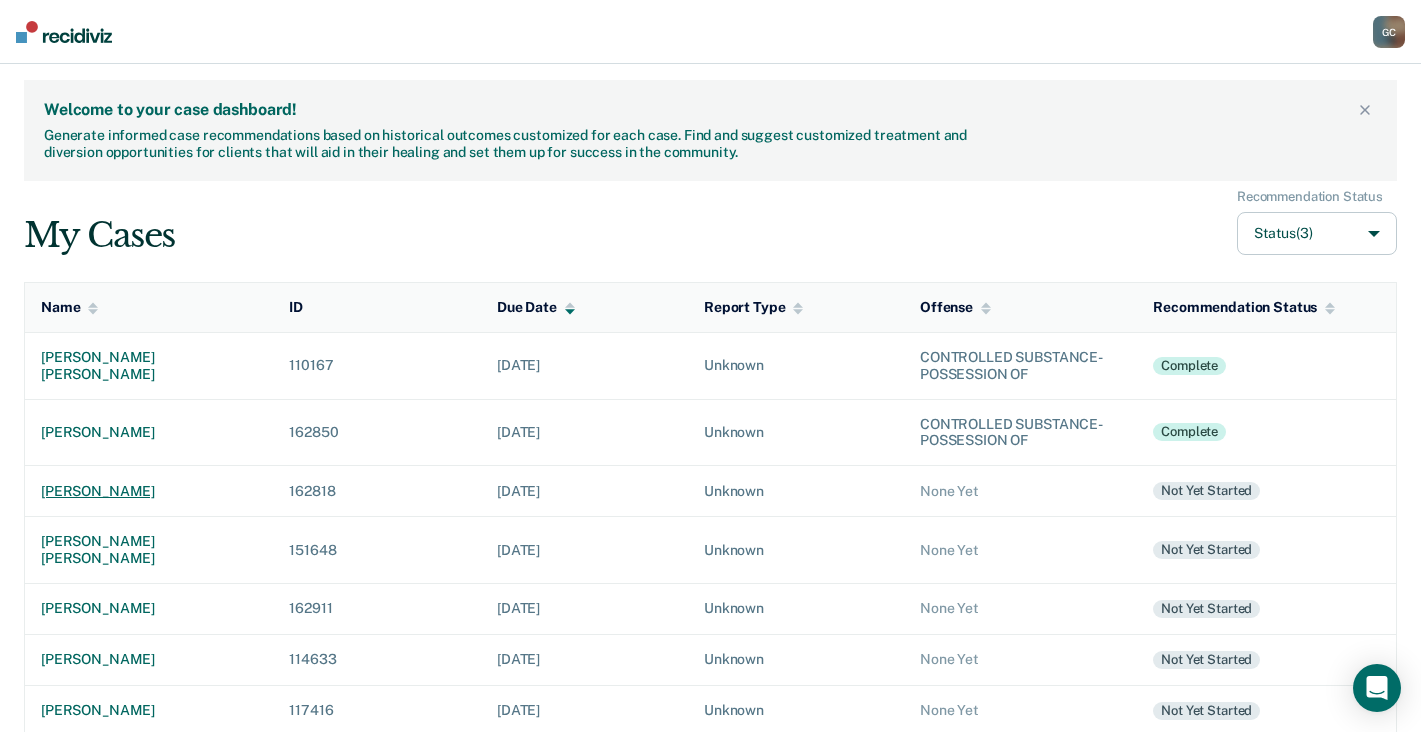 click on "[PERSON_NAME]" at bounding box center (149, 491) 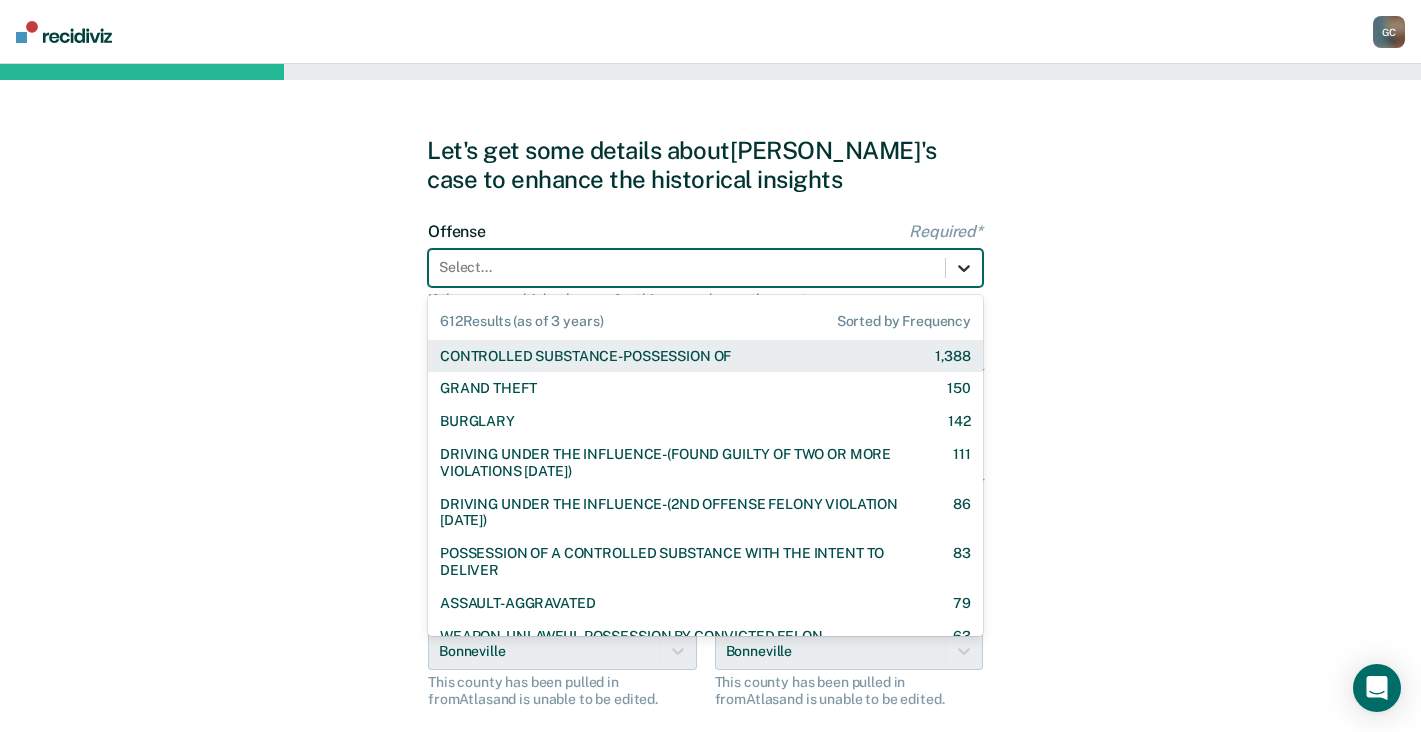 click 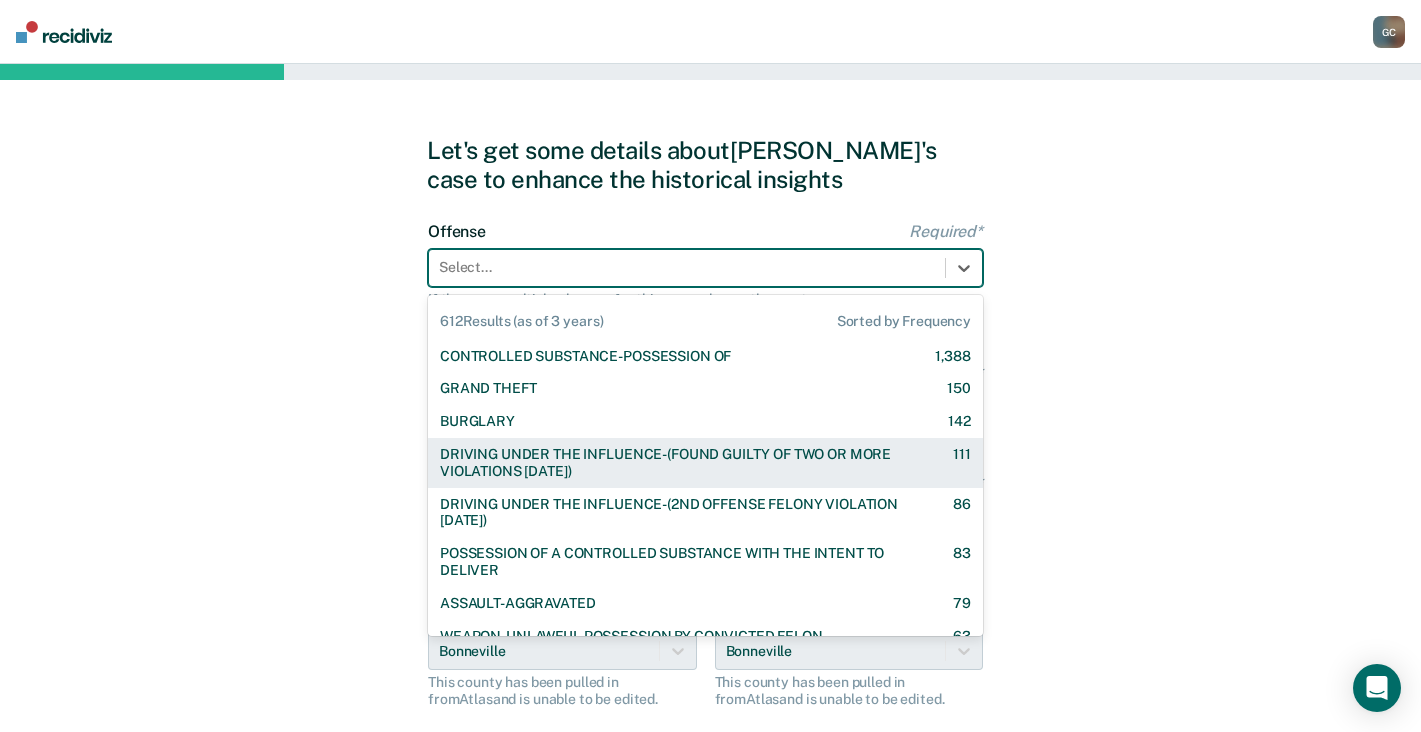 click on "DRIVING UNDER THE INFLUENCE-(FOUND GUILTY OF TWO OR MORE VIOLATIONS [DATE])" at bounding box center (679, 463) 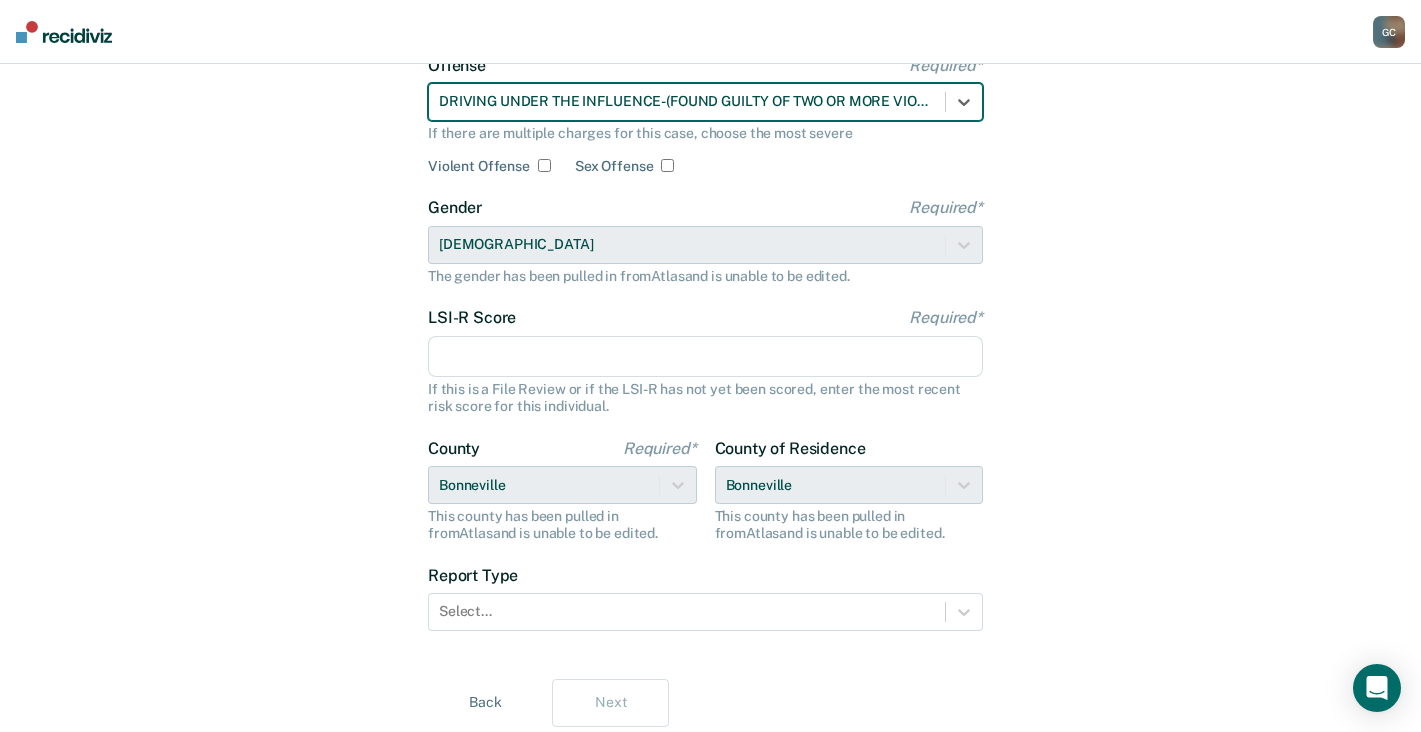 scroll, scrollTop: 233, scrollLeft: 0, axis: vertical 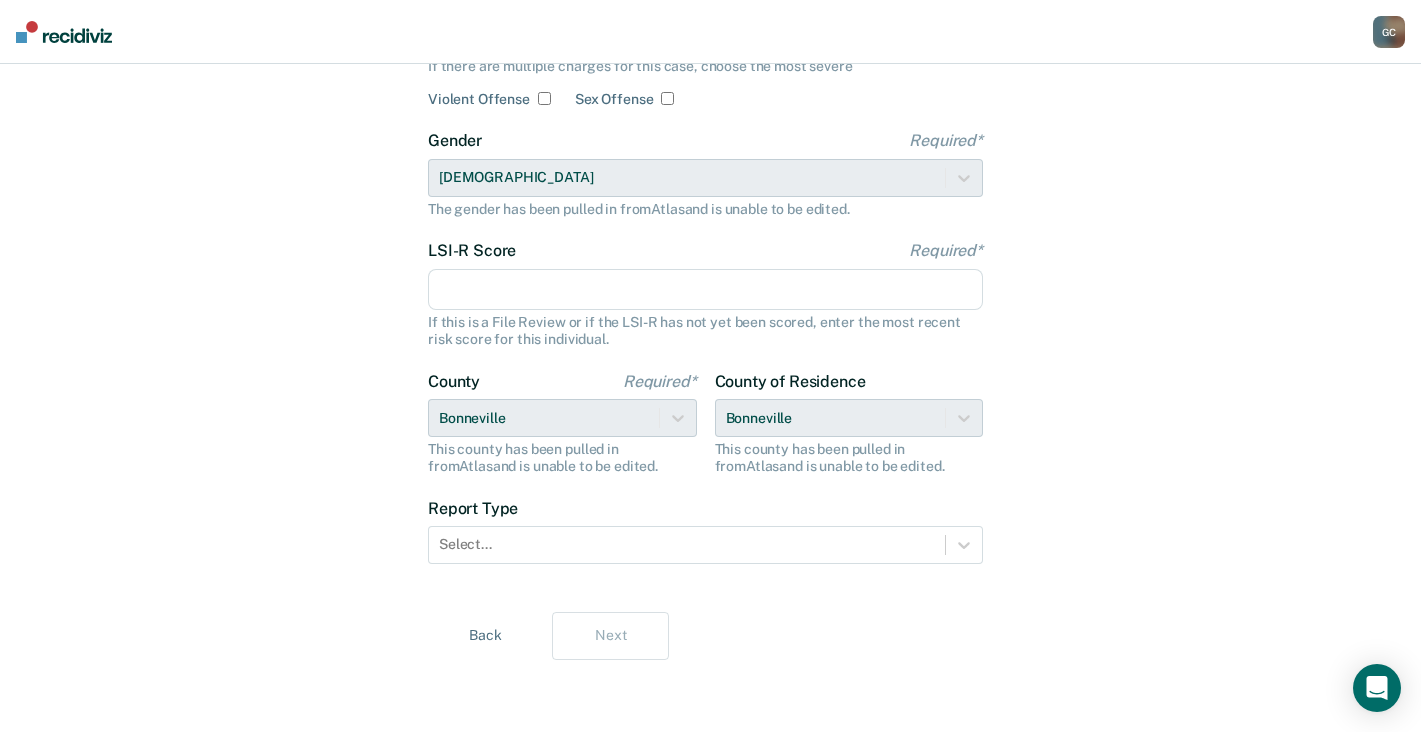 click on "LSI-R Score  Required*" at bounding box center (705, 290) 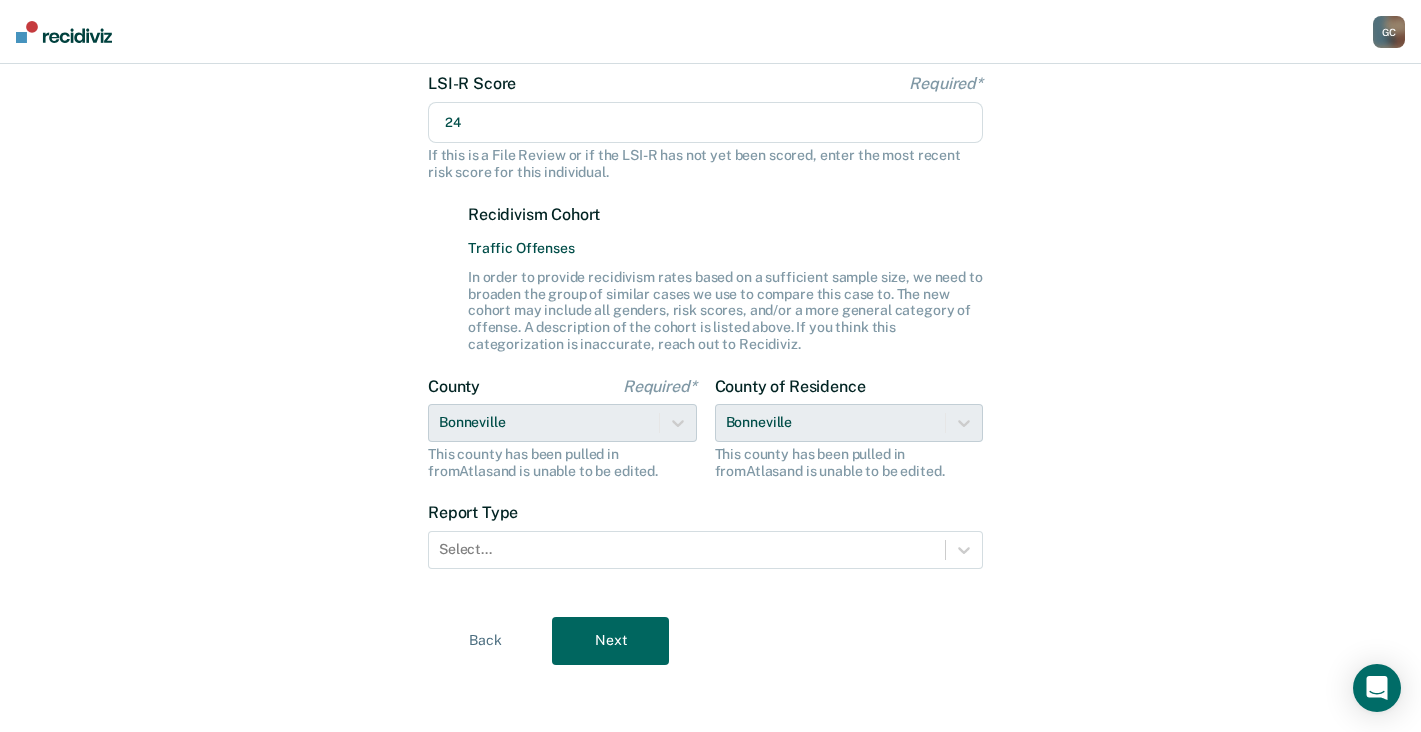 scroll, scrollTop: 405, scrollLeft: 0, axis: vertical 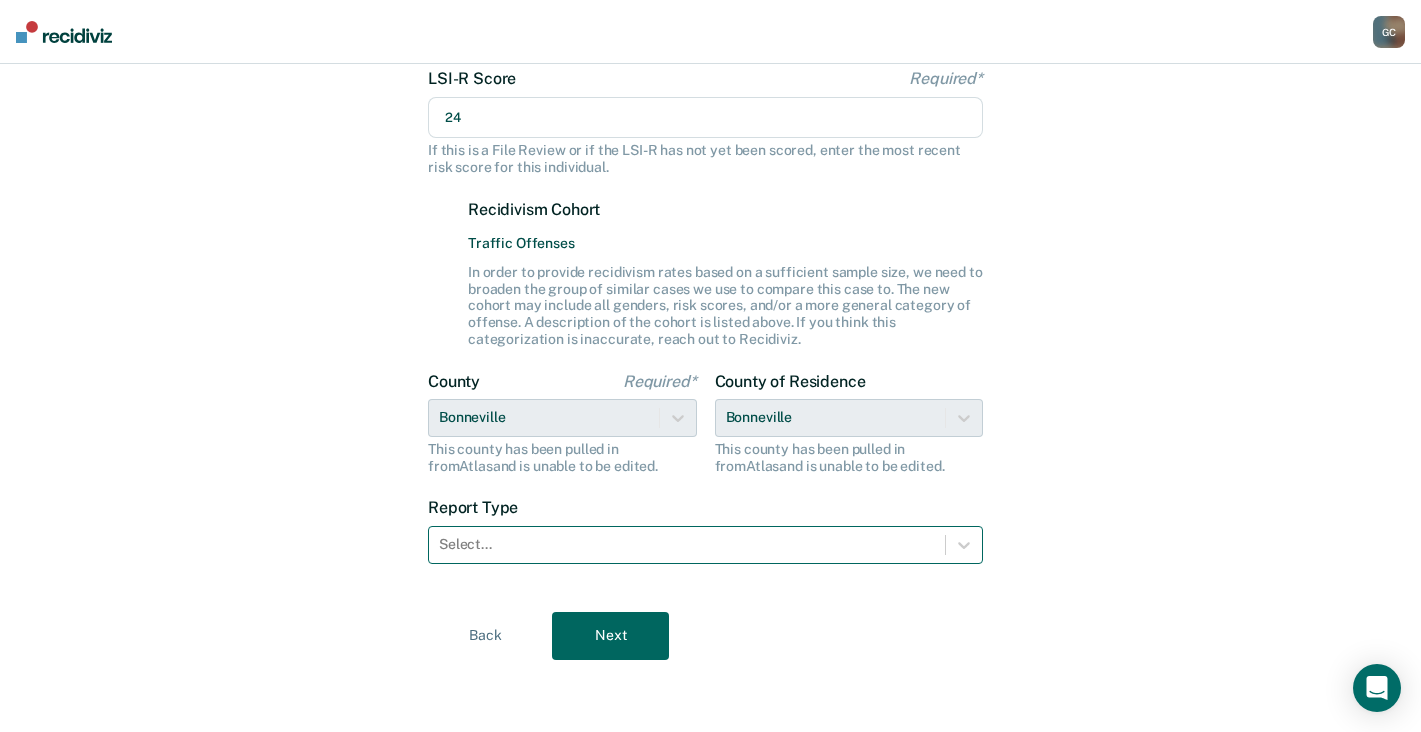 type on "24" 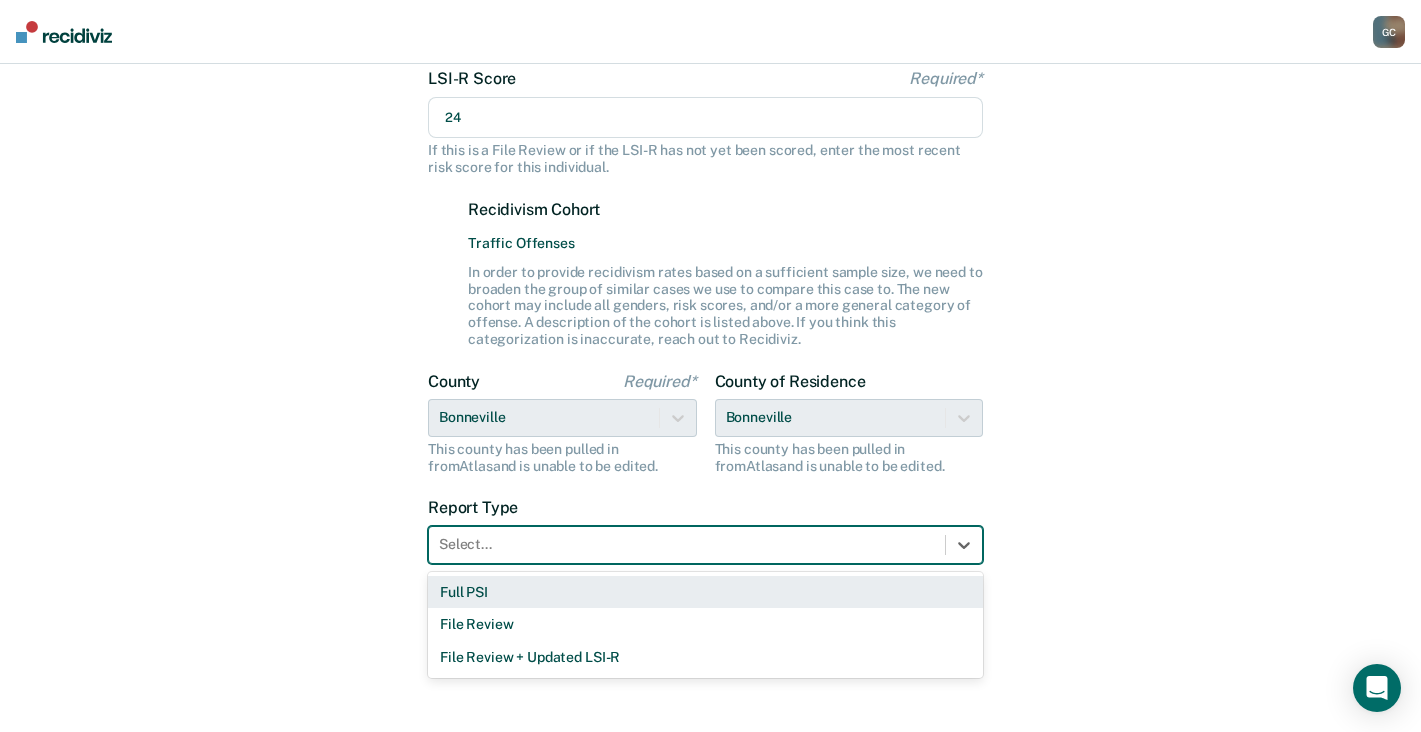 click on "Full PSI" at bounding box center [705, 592] 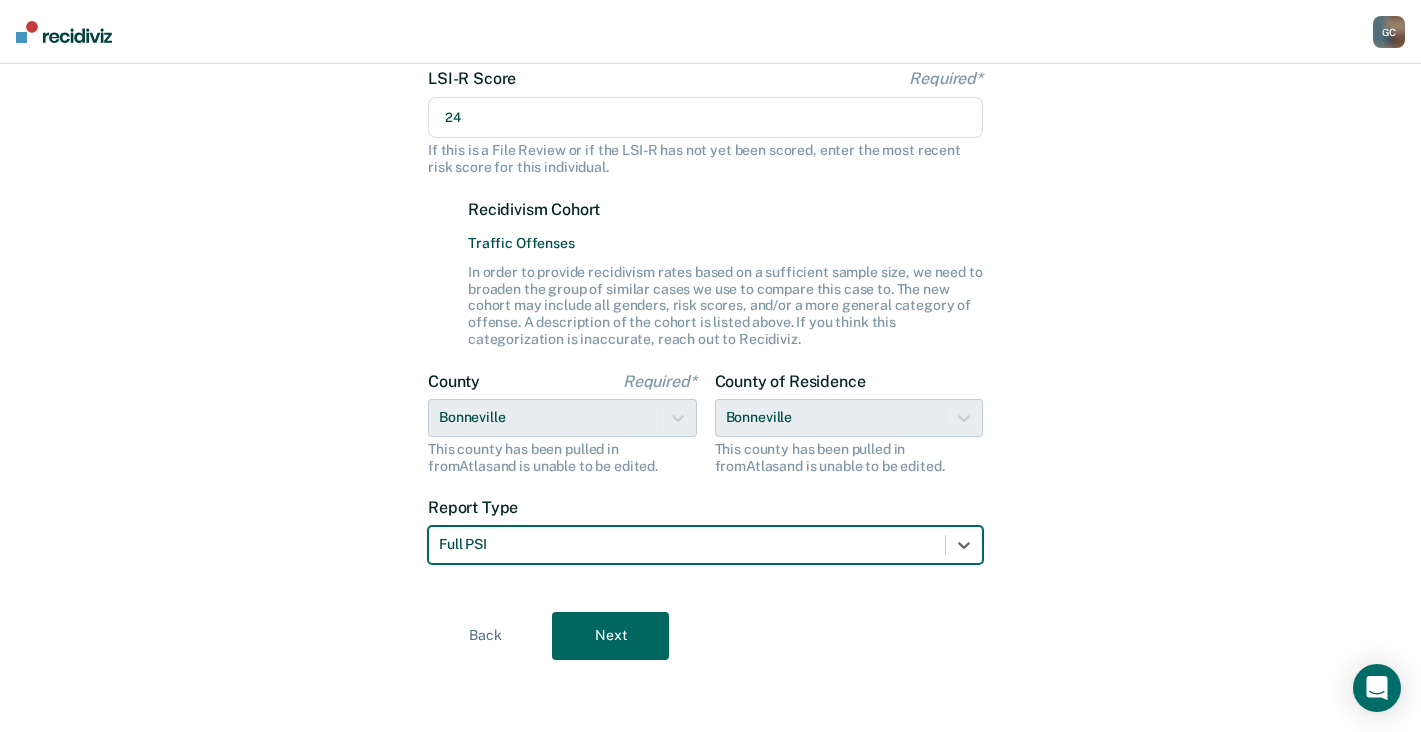 click on "Next" at bounding box center [610, 636] 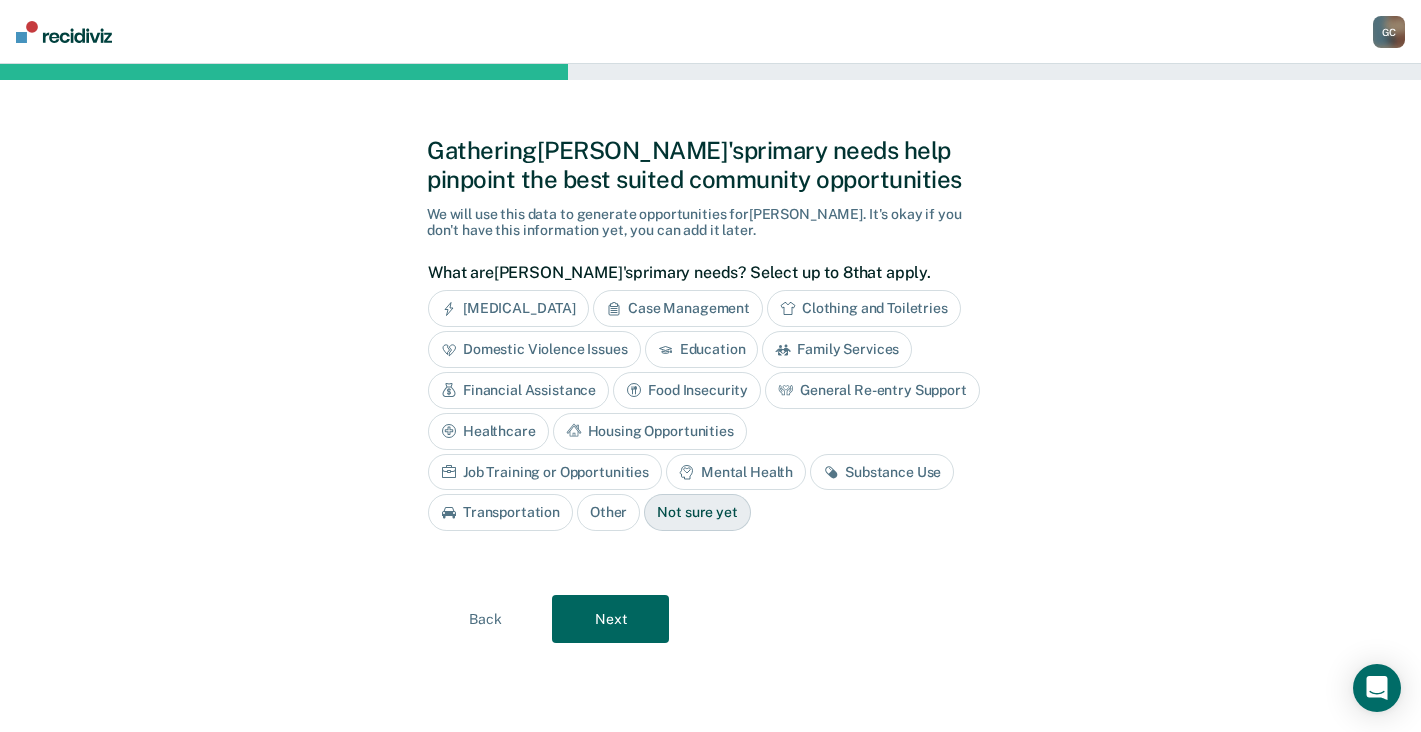 scroll, scrollTop: 0, scrollLeft: 0, axis: both 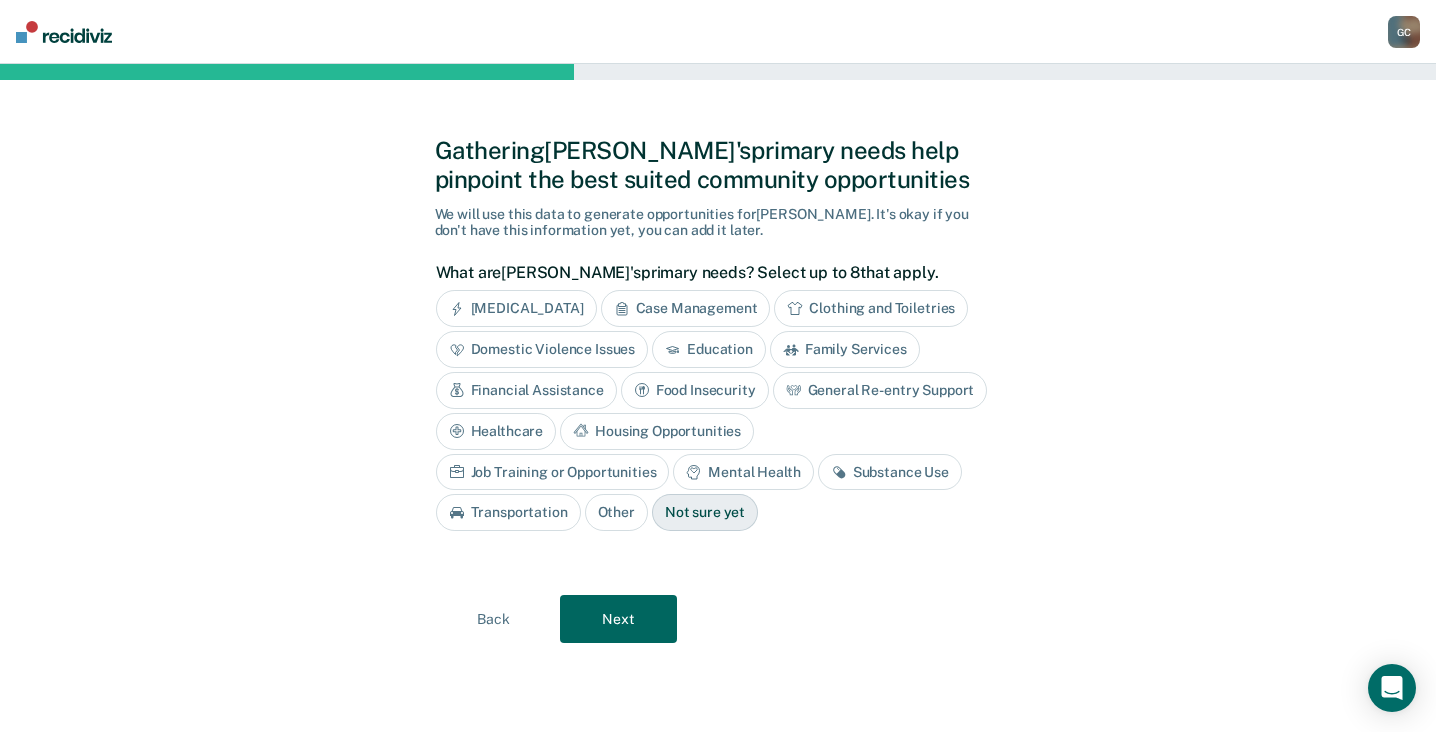 click on "Housing Opportunities" at bounding box center (657, 431) 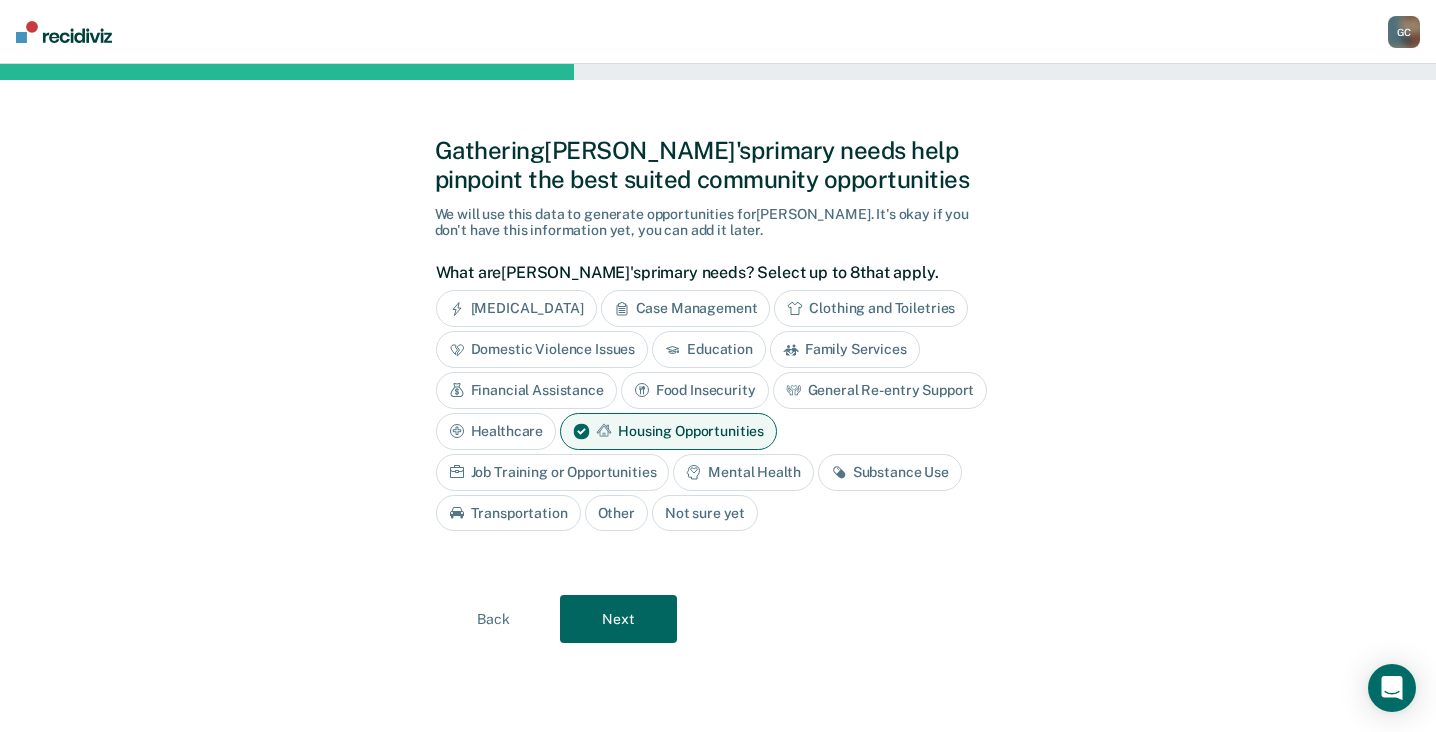 click on "Job Training or Opportunities" at bounding box center [553, 472] 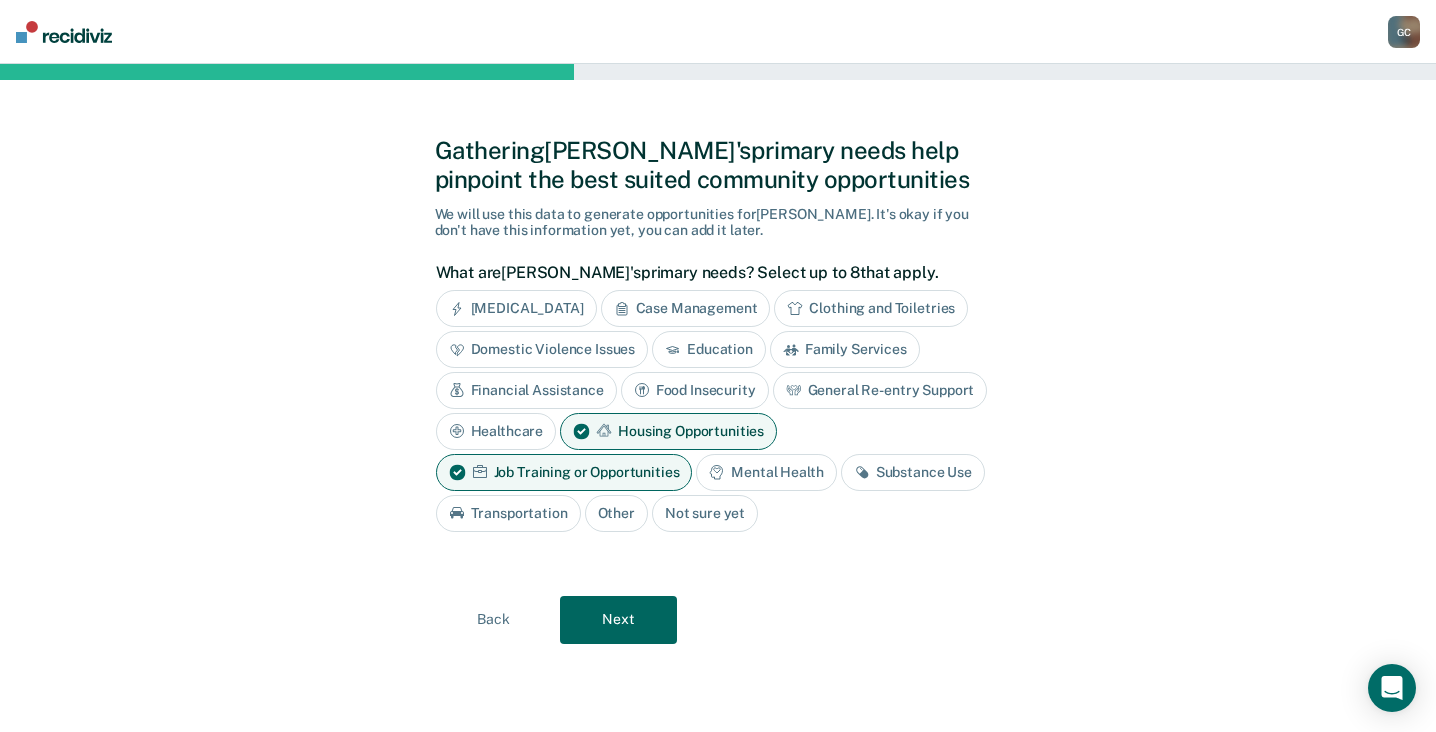 click on "Transportation" at bounding box center (508, 513) 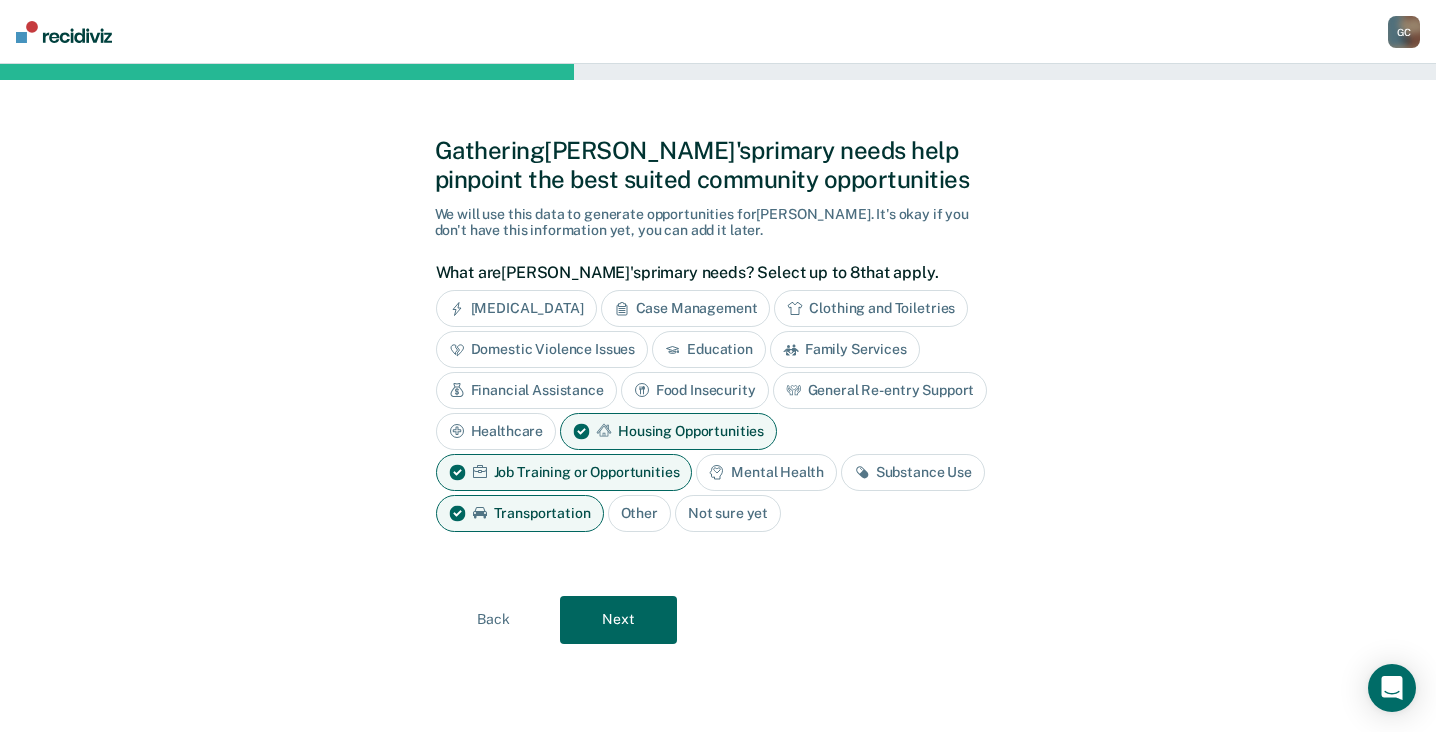 click on "Substance Use" at bounding box center (913, 472) 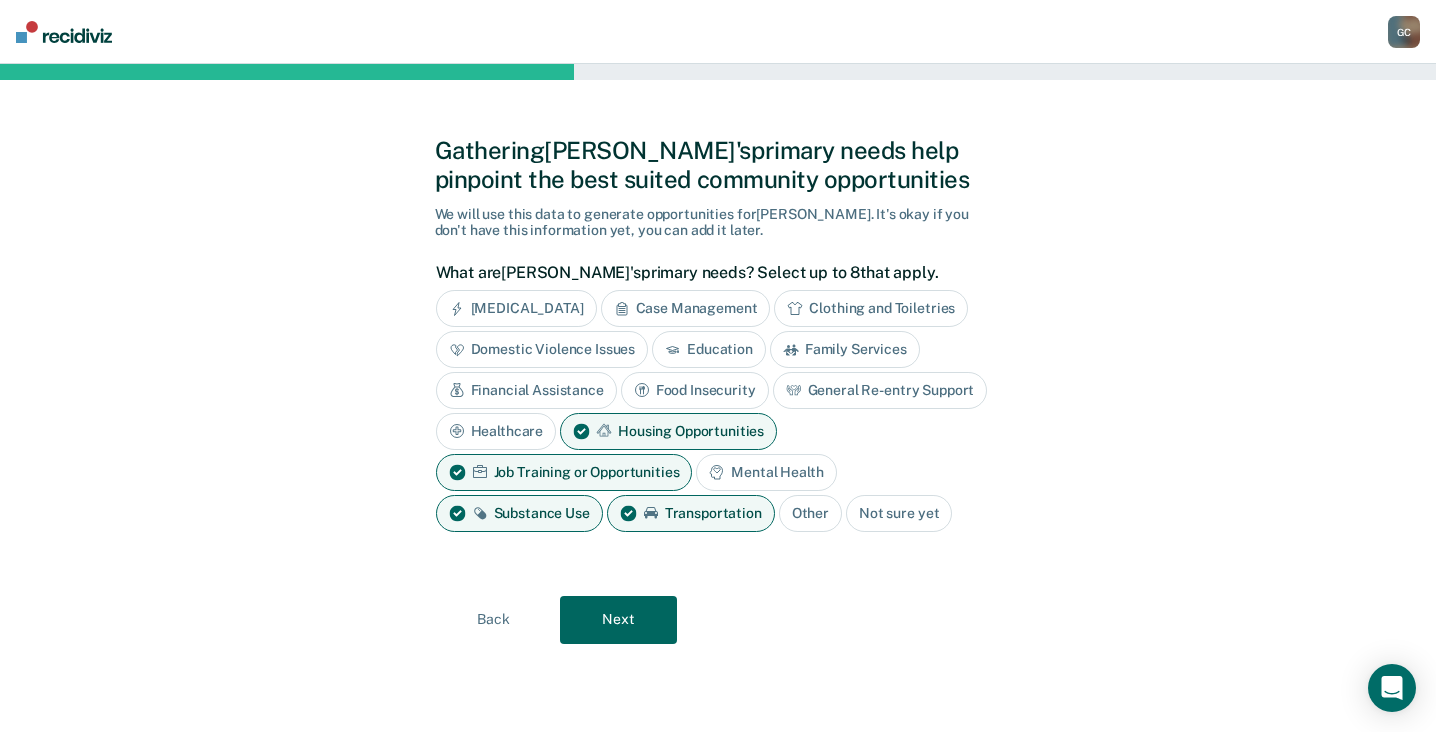 click on "Next" at bounding box center (618, 620) 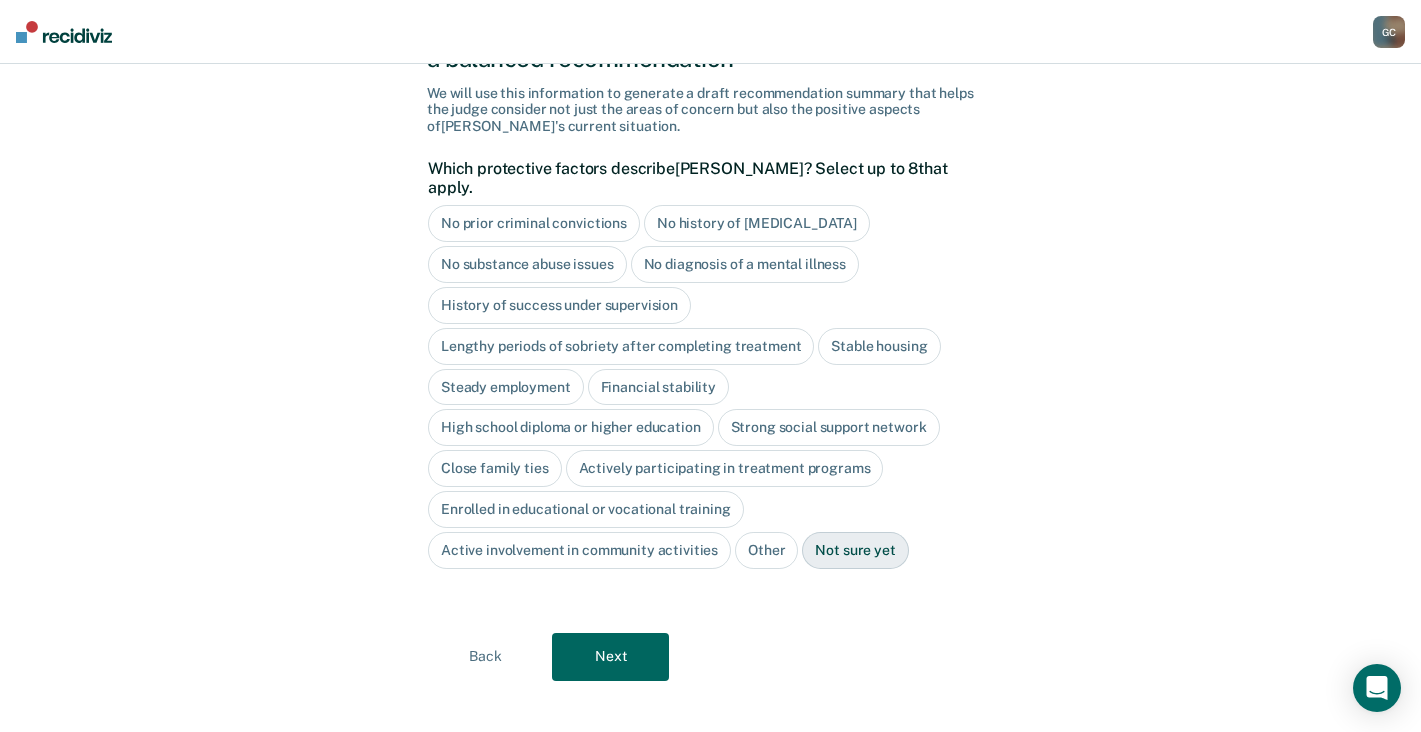 scroll, scrollTop: 122, scrollLeft: 0, axis: vertical 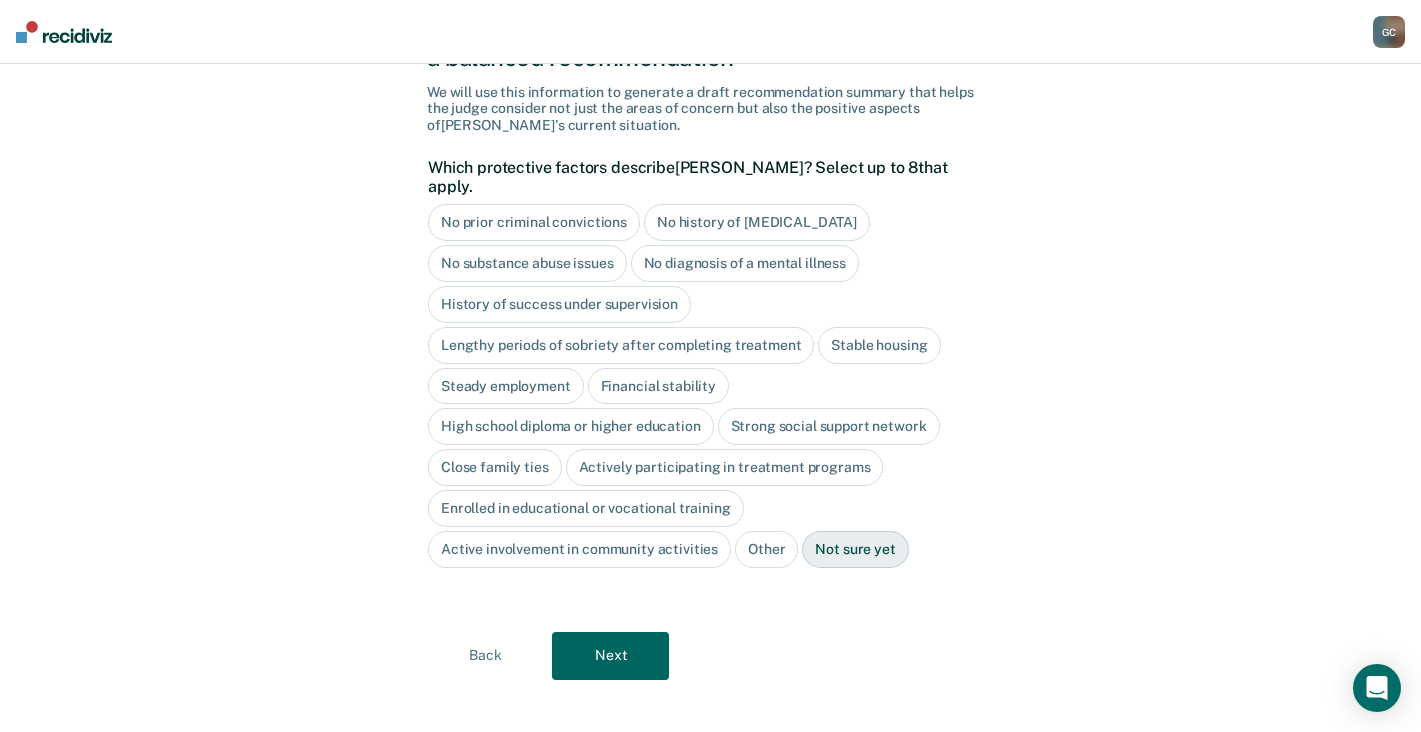 click on "Back" at bounding box center (485, 656) 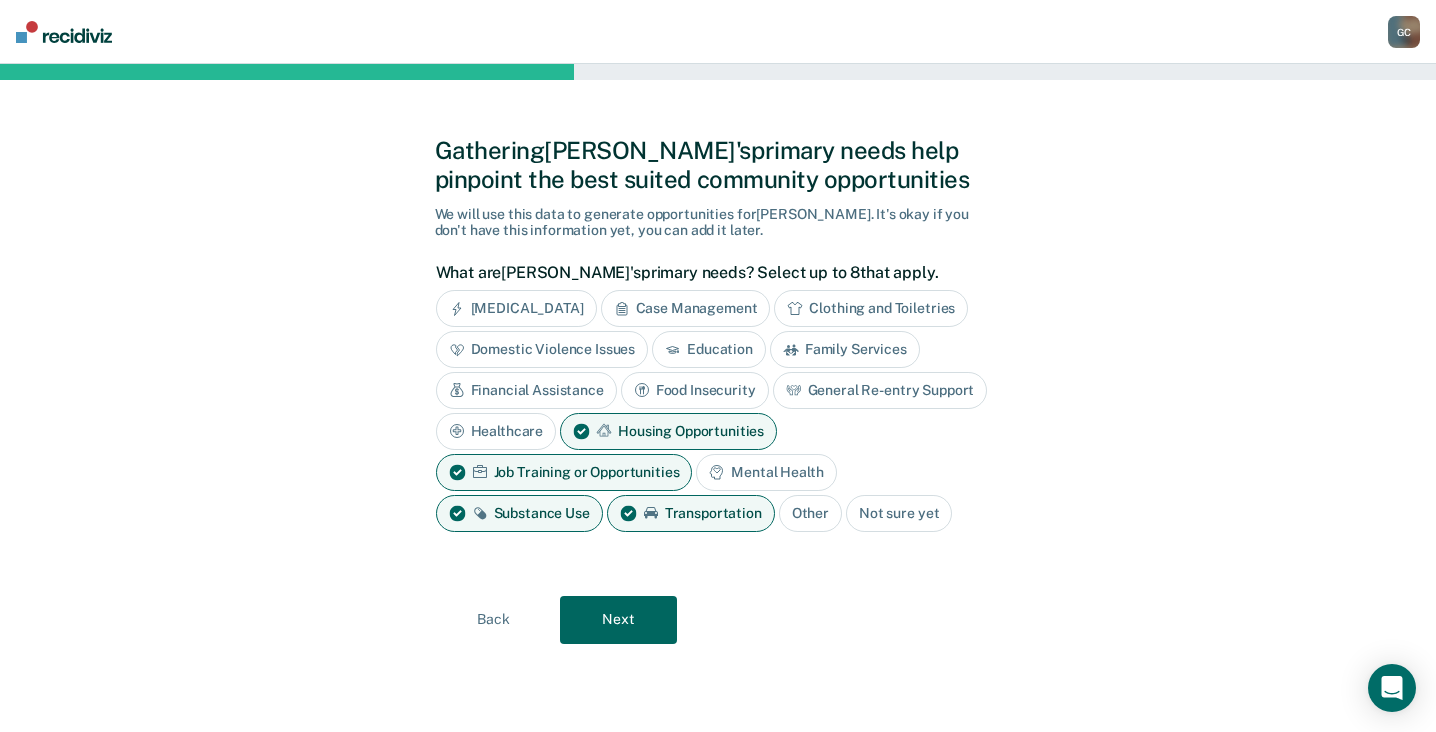 click on "Mental Health" at bounding box center [766, 472] 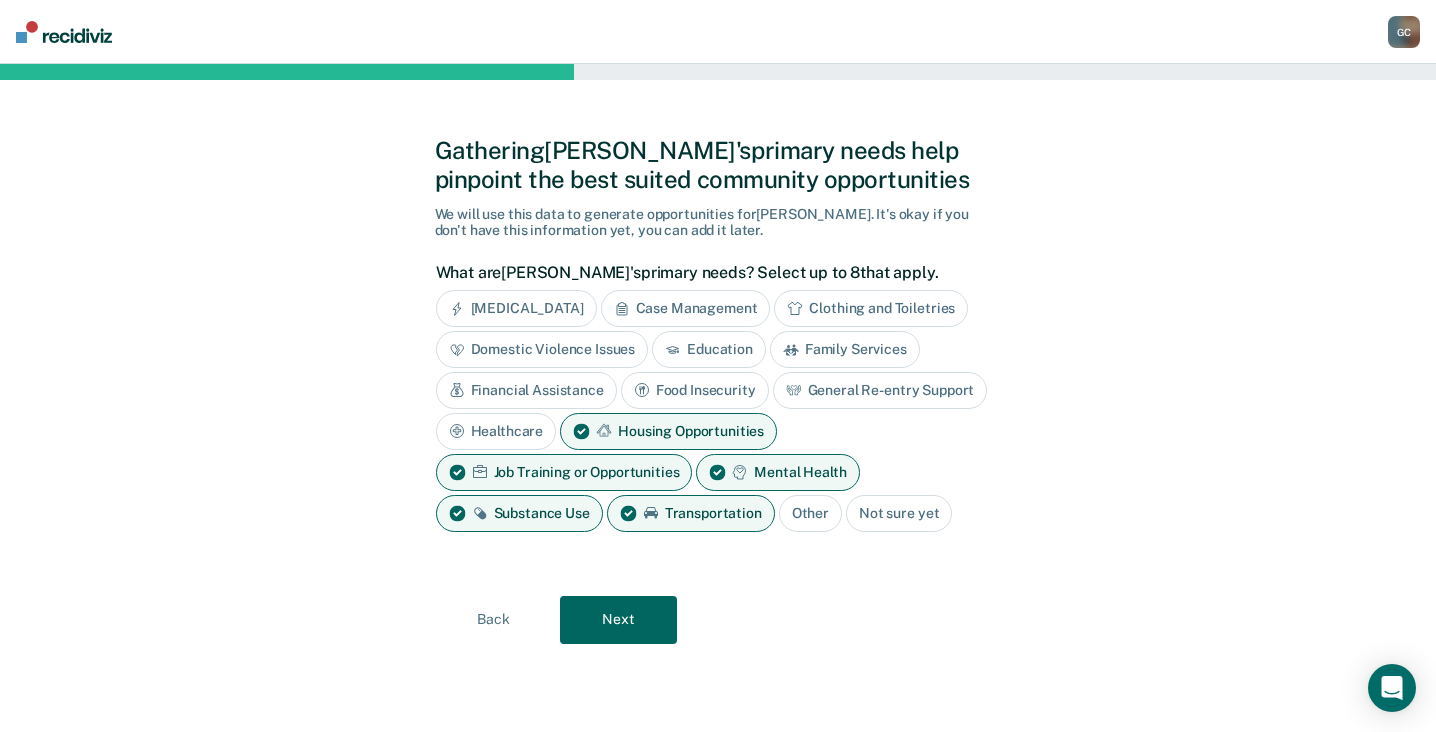 click on "Next" at bounding box center (618, 620) 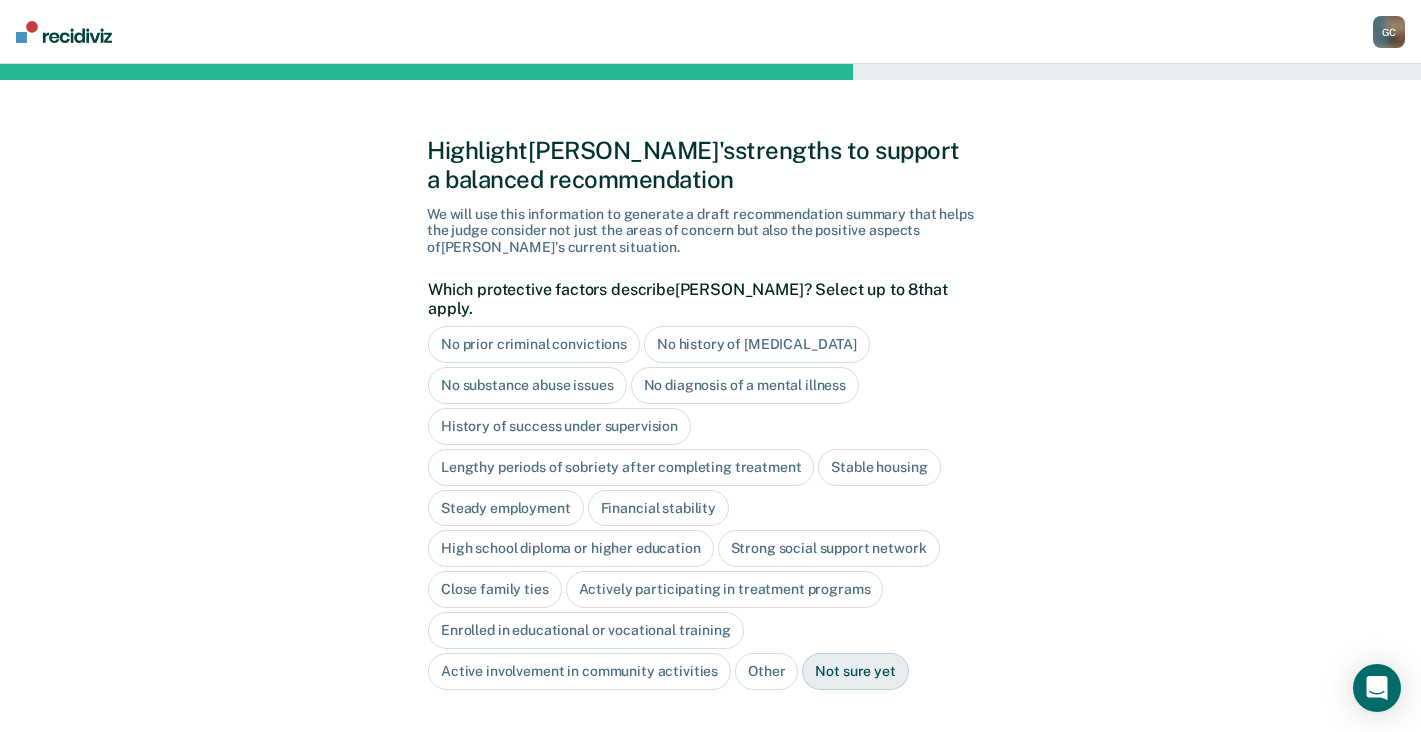 click on "Strong social support network" at bounding box center (829, 548) 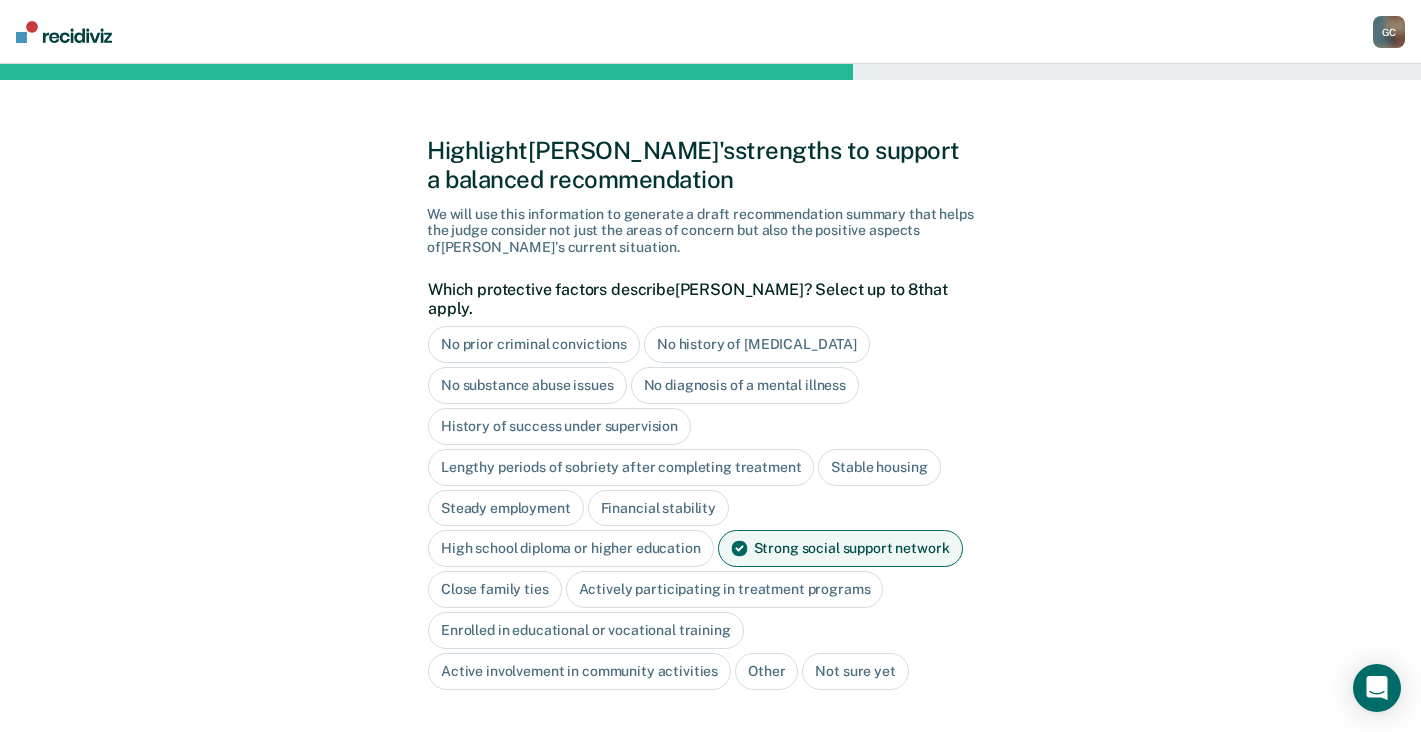 click on "History of success under supervision" at bounding box center (559, 426) 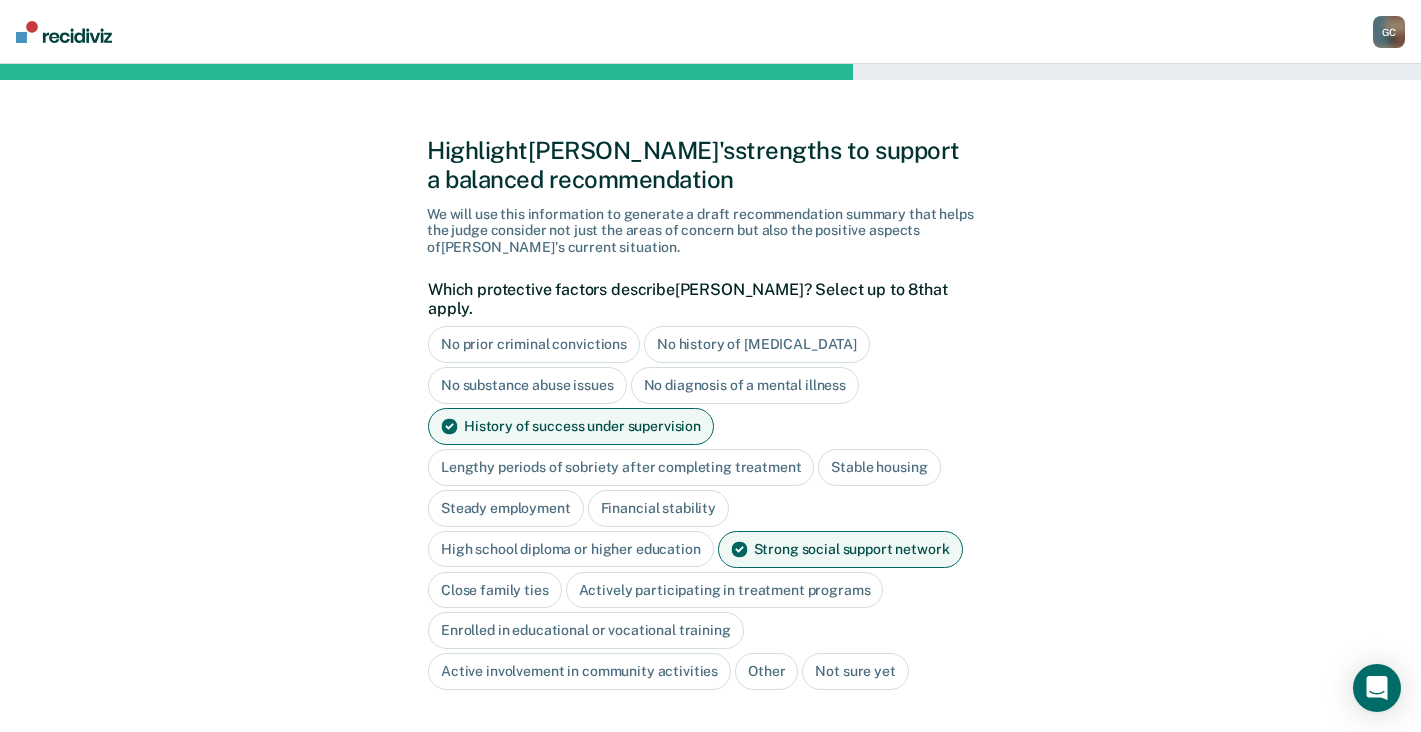 click on "Lengthy periods of sobriety after completing treatment" at bounding box center (621, 467) 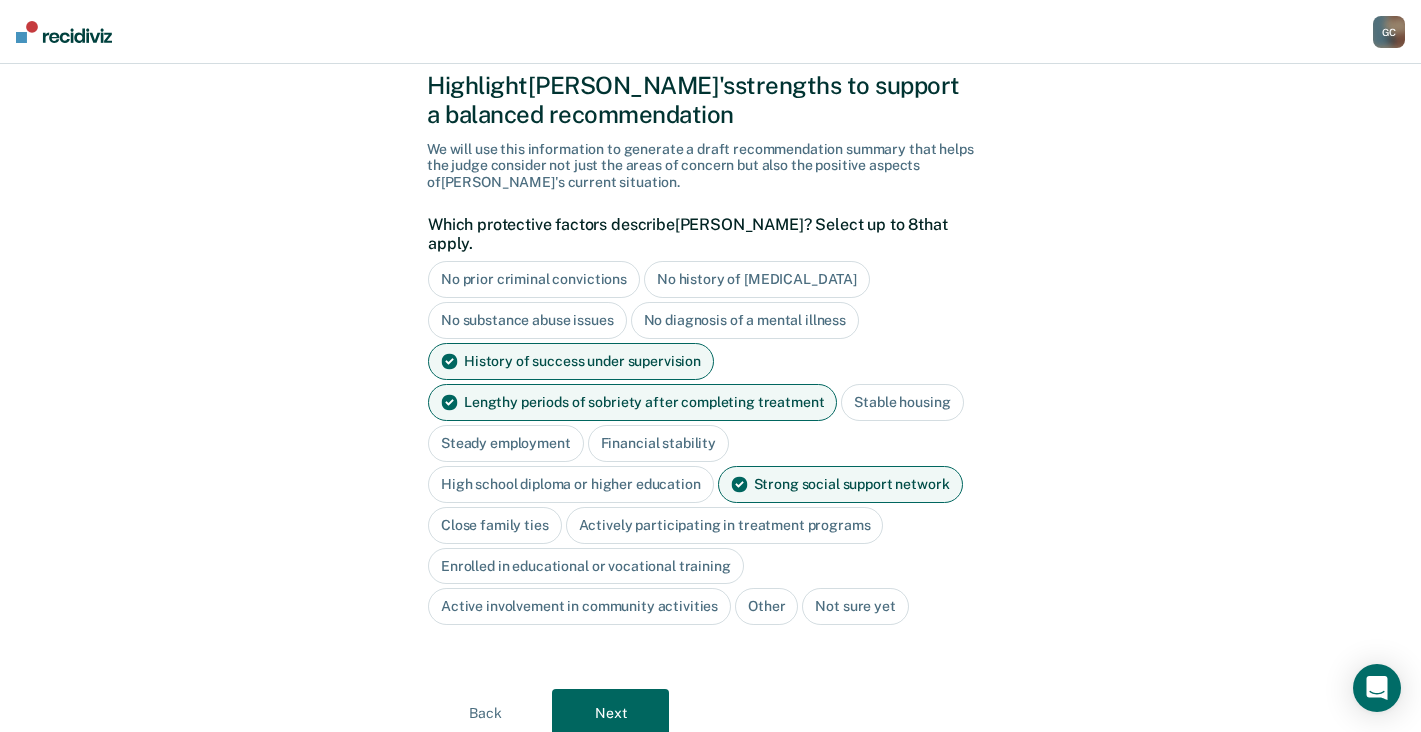 scroll, scrollTop: 100, scrollLeft: 0, axis: vertical 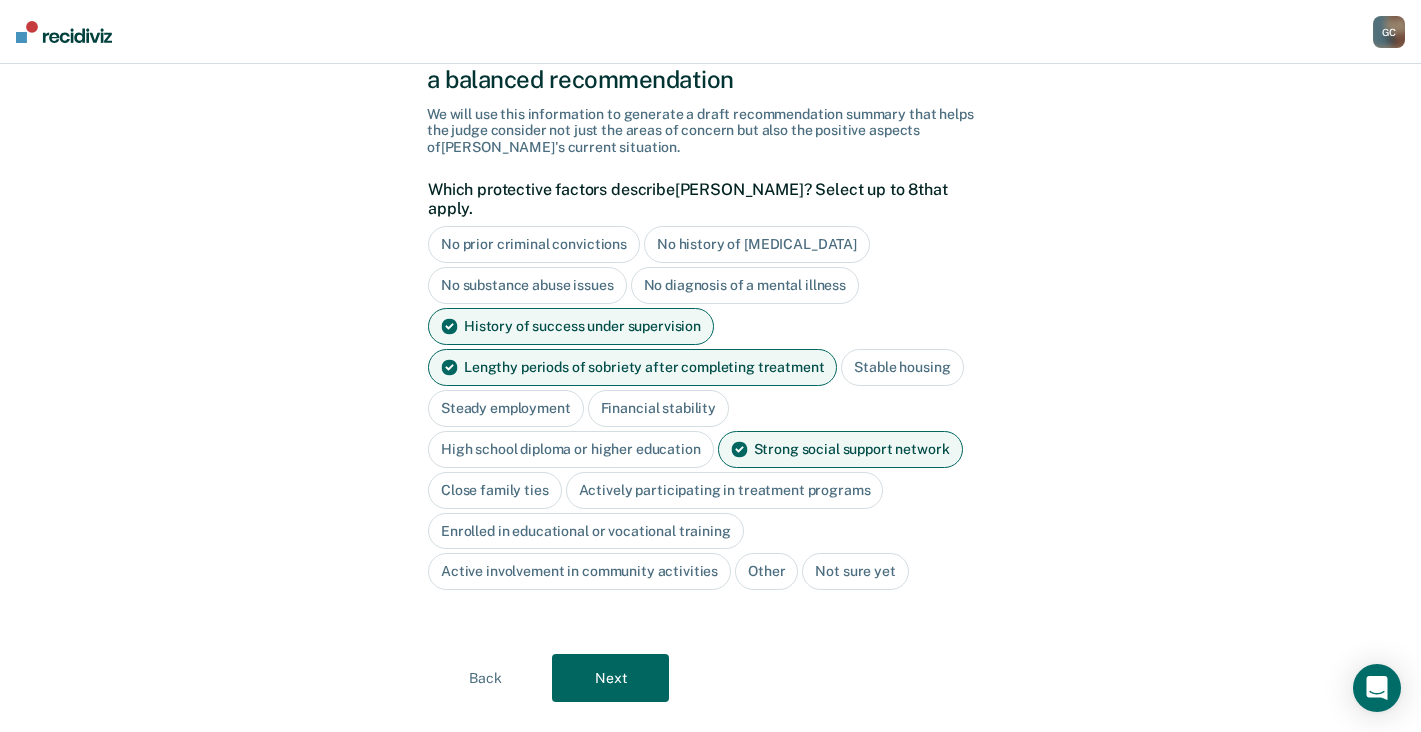 click on "Next" at bounding box center [610, 678] 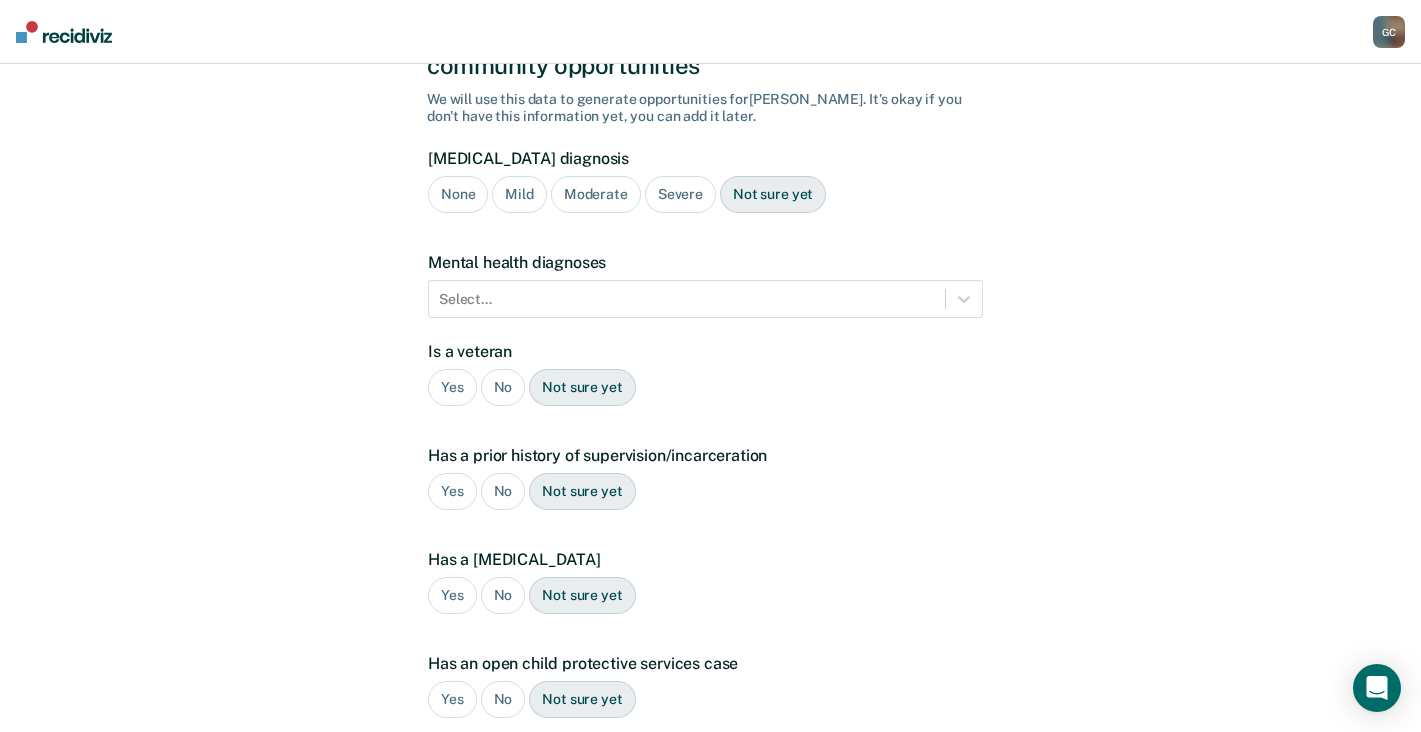 scroll, scrollTop: 65, scrollLeft: 0, axis: vertical 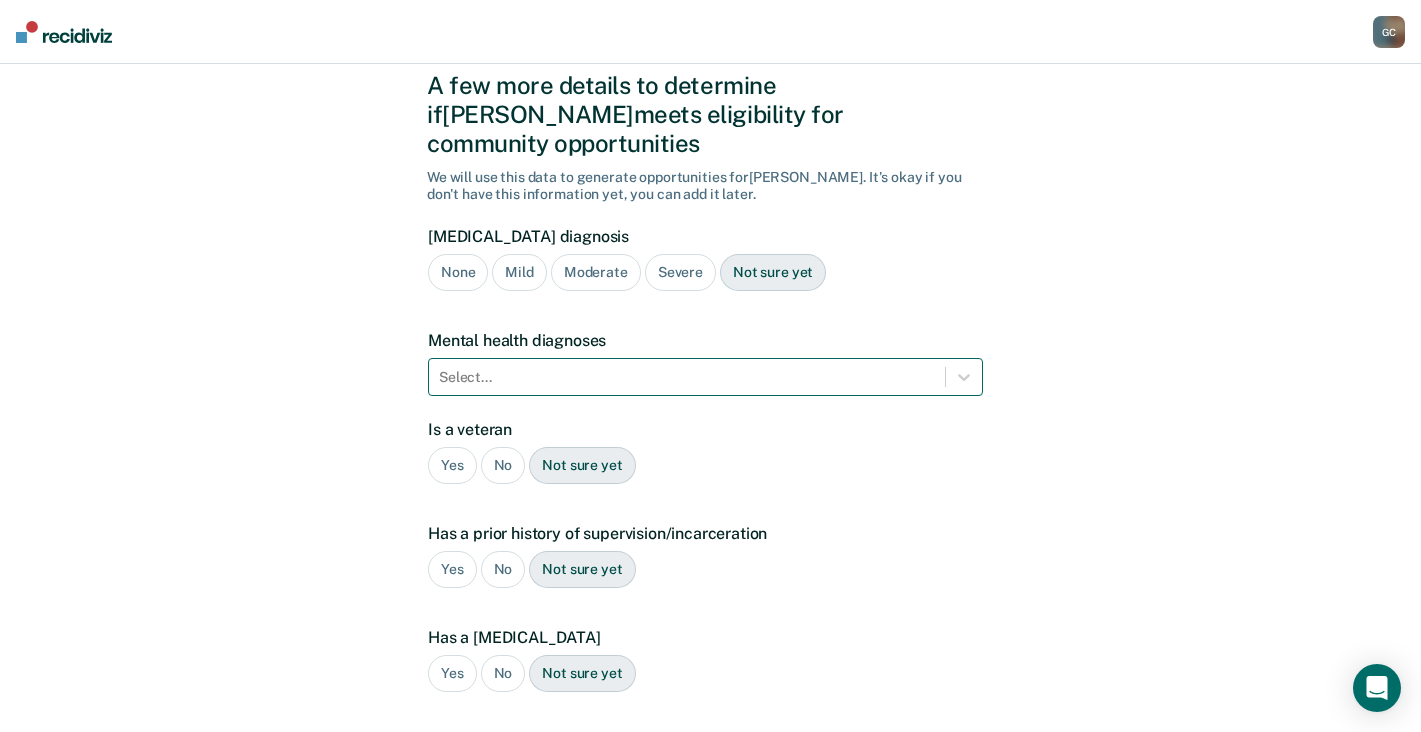 click at bounding box center (687, 377) 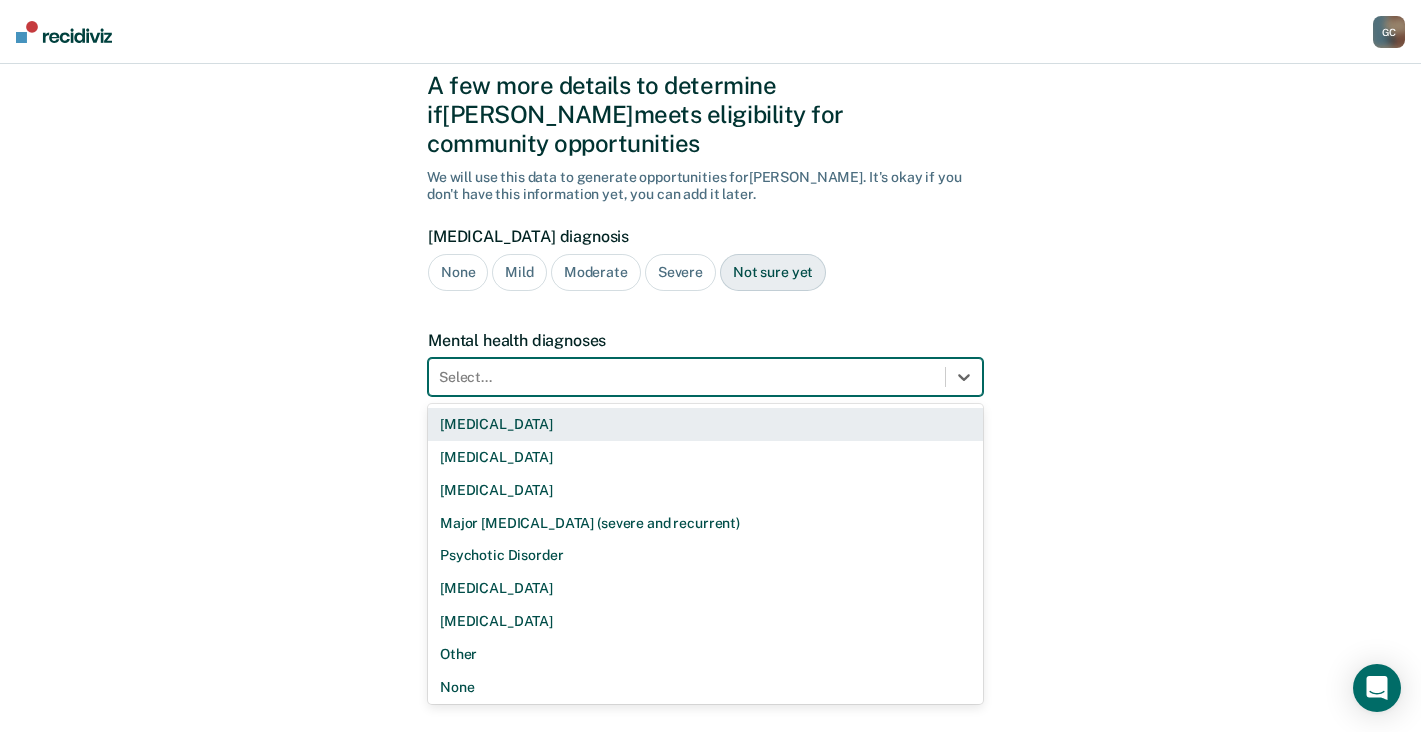 click on "[MEDICAL_DATA]" at bounding box center [705, 424] 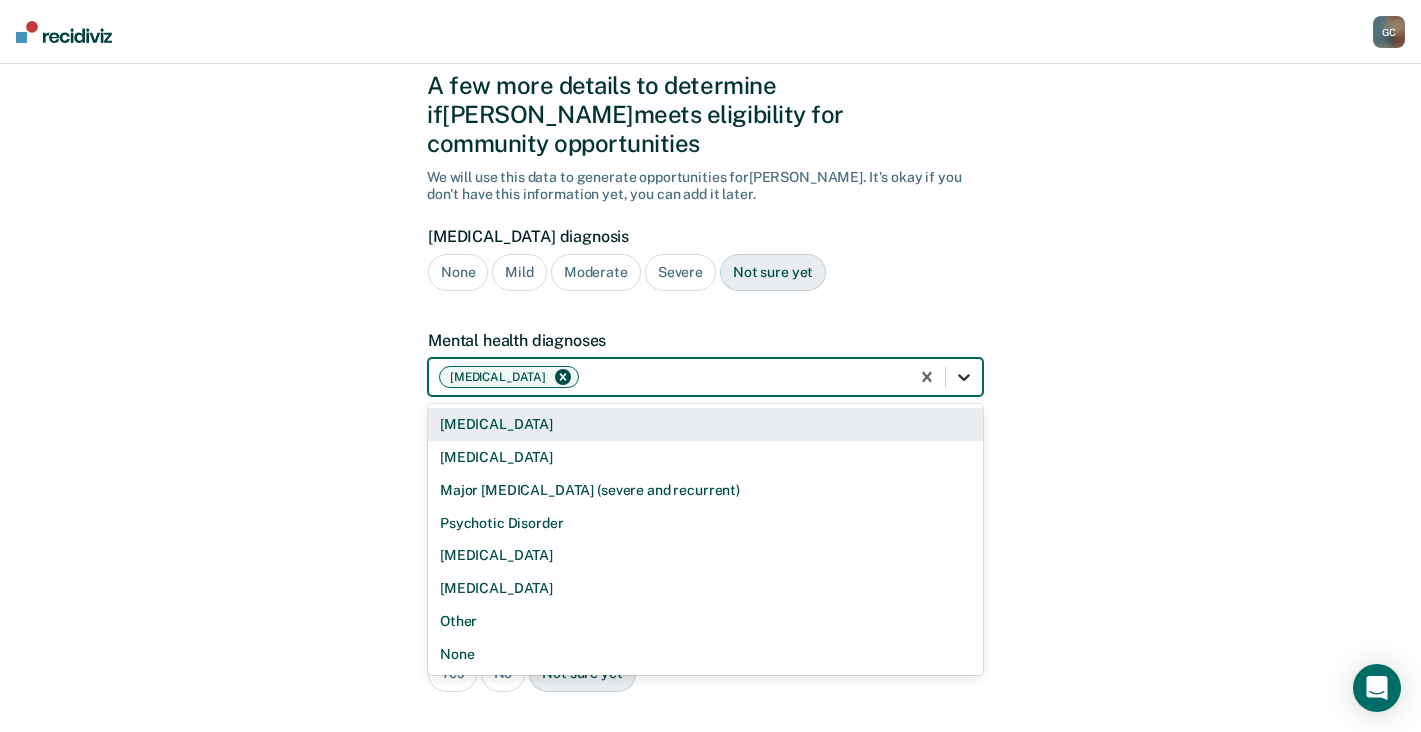 click 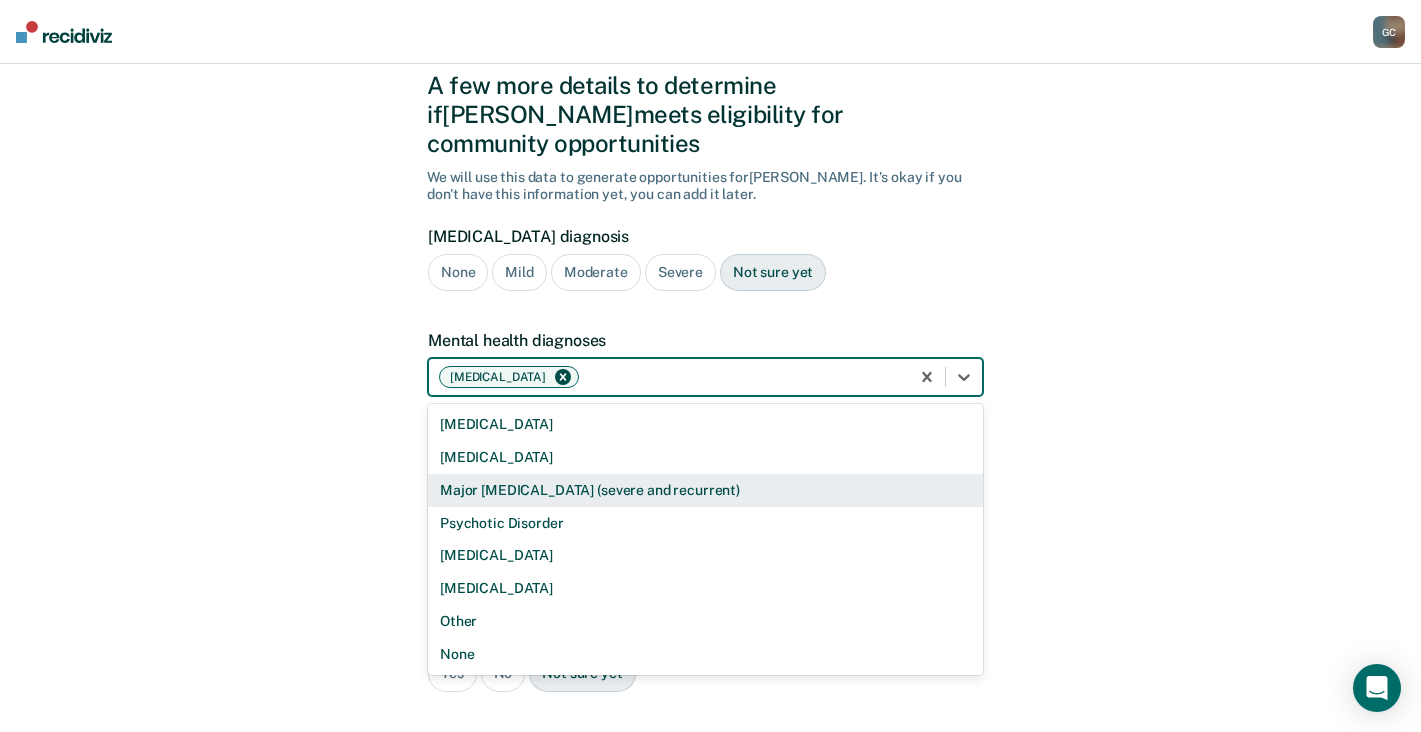 click on "Major [MEDICAL_DATA] (severe and recurrent)" at bounding box center [705, 490] 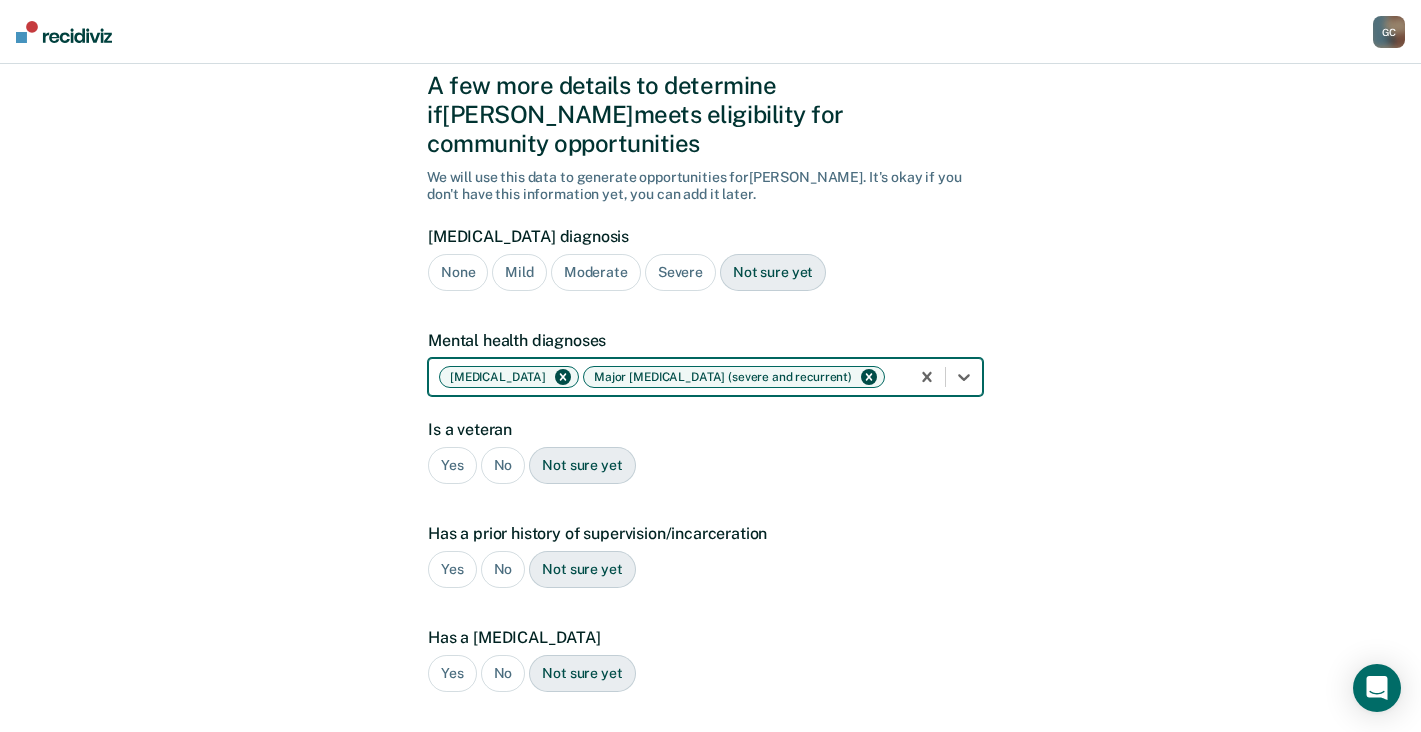 click on "No" at bounding box center [503, 465] 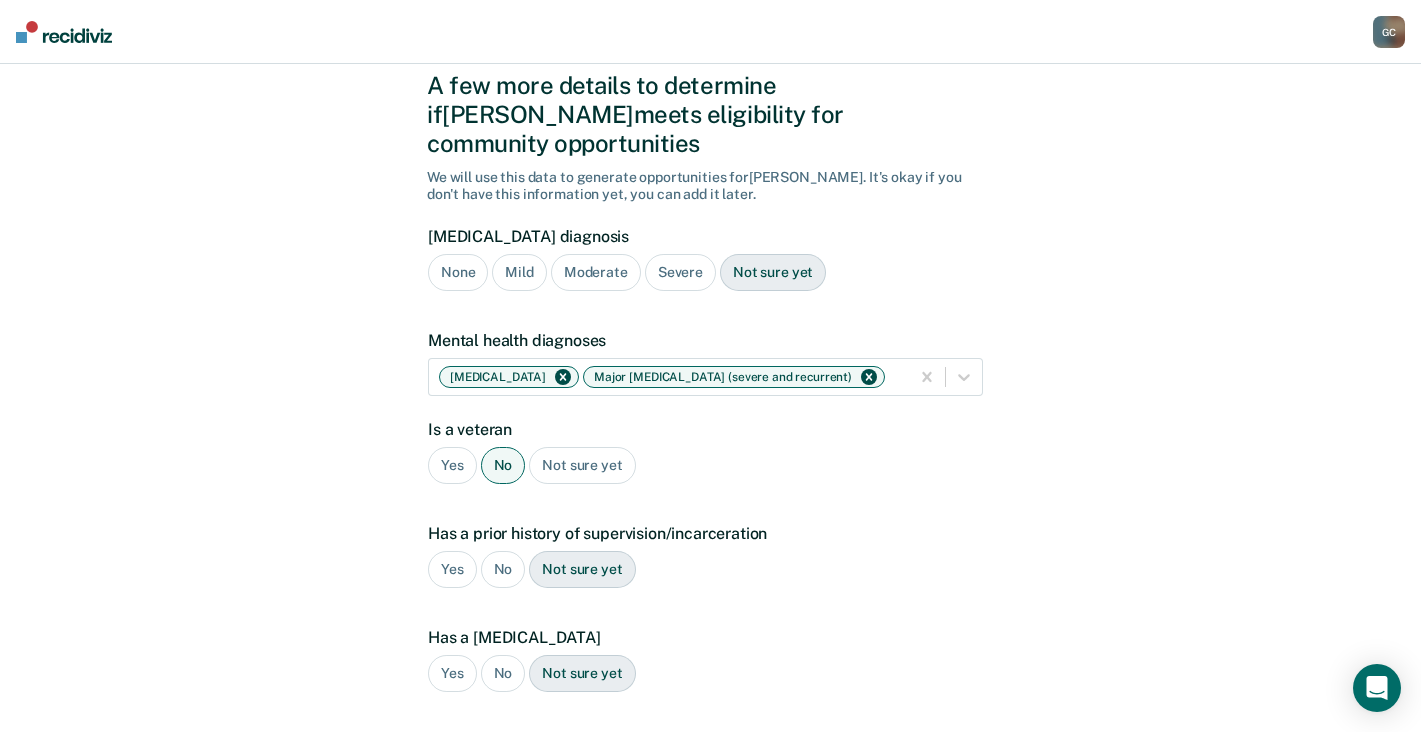 click on "Yes" at bounding box center (452, 569) 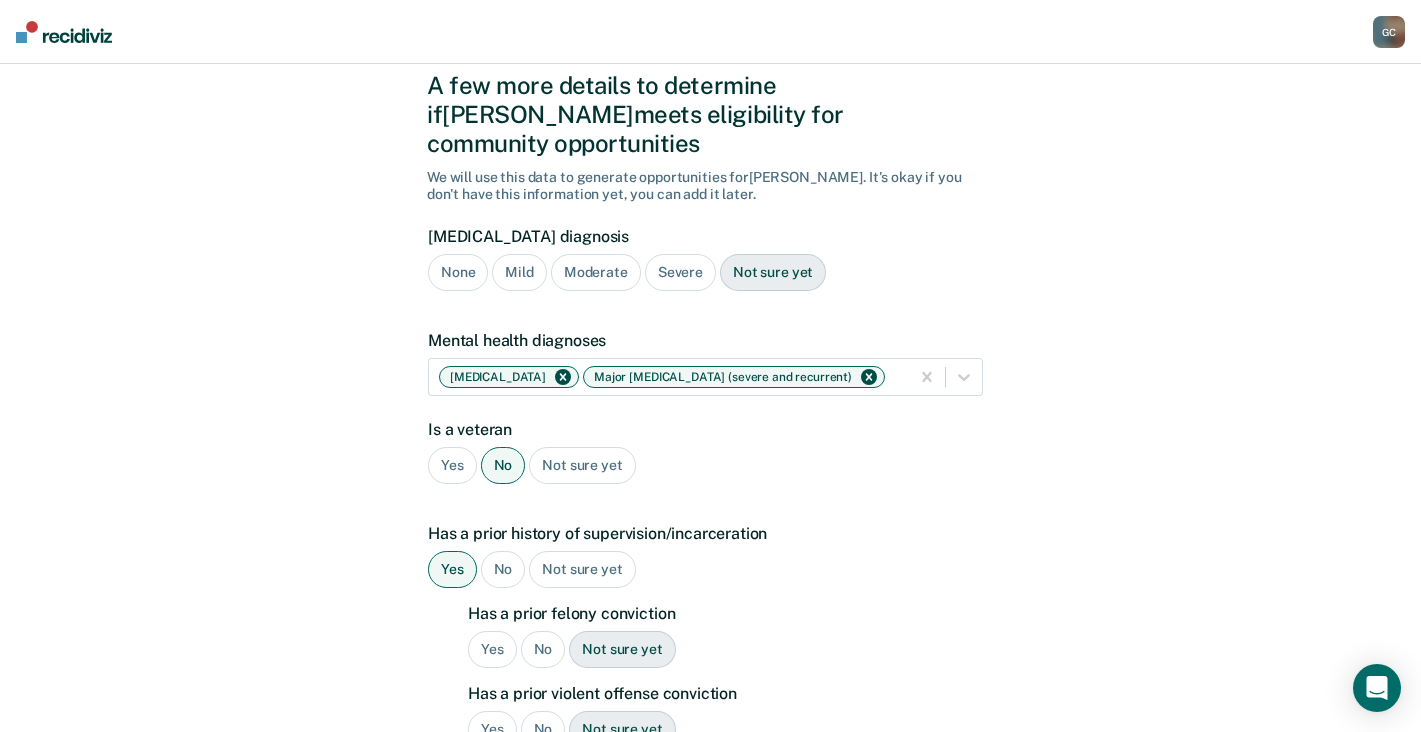 scroll, scrollTop: 165, scrollLeft: 0, axis: vertical 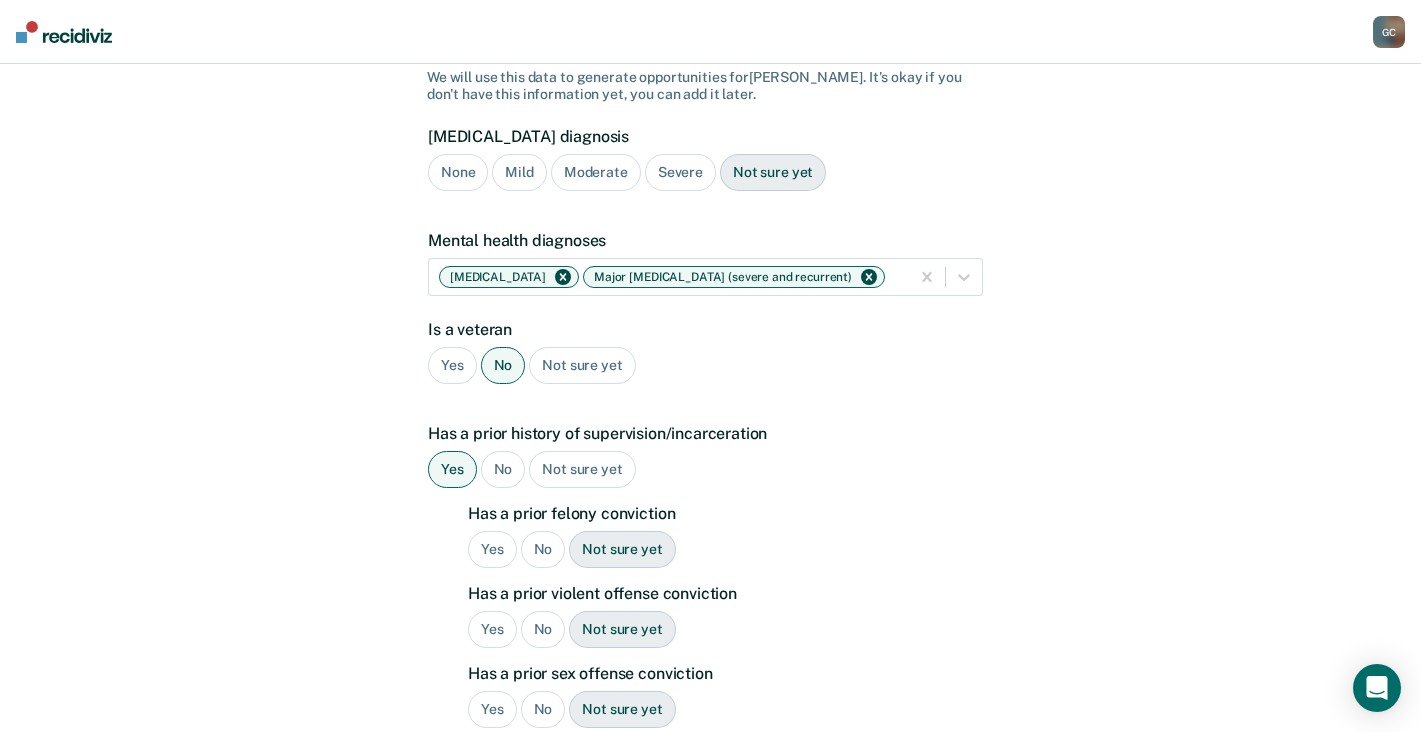 click on "No" at bounding box center (543, 549) 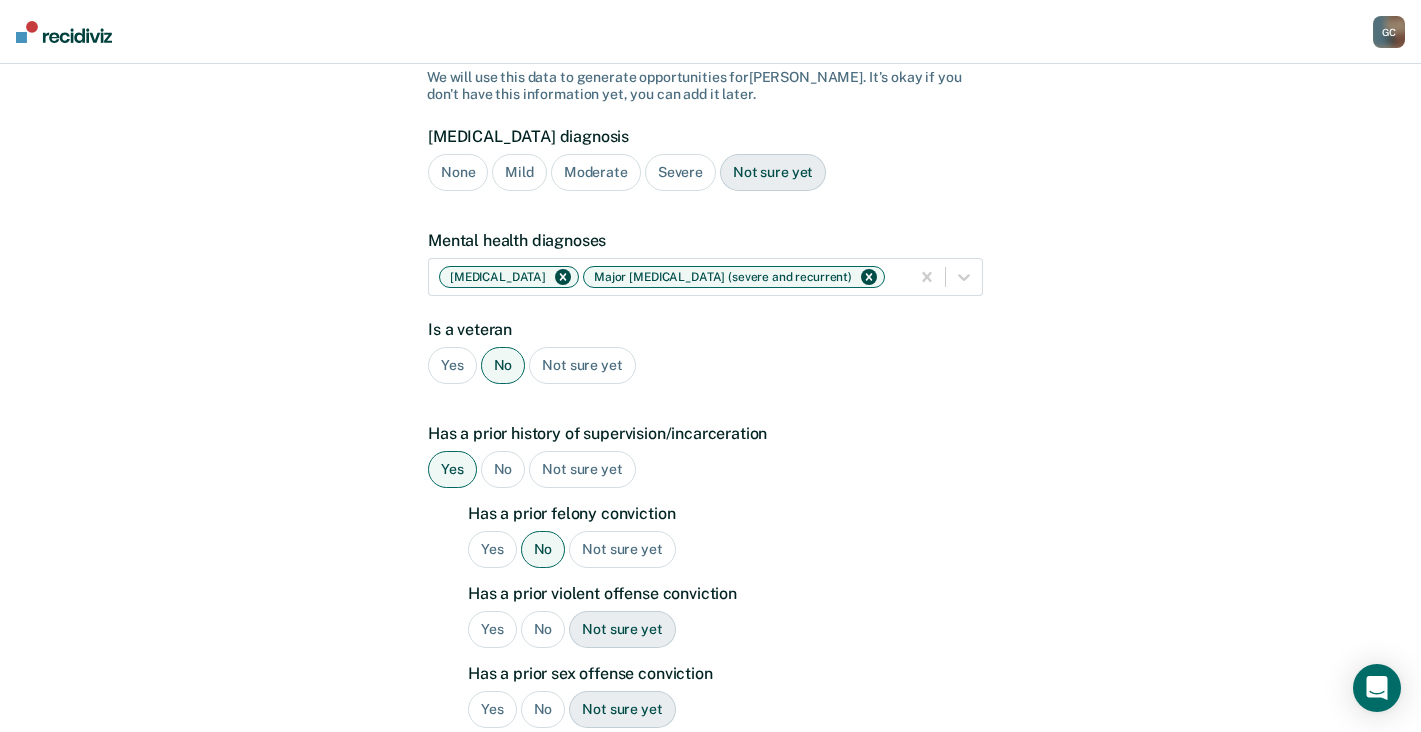 click on "No" at bounding box center [543, 629] 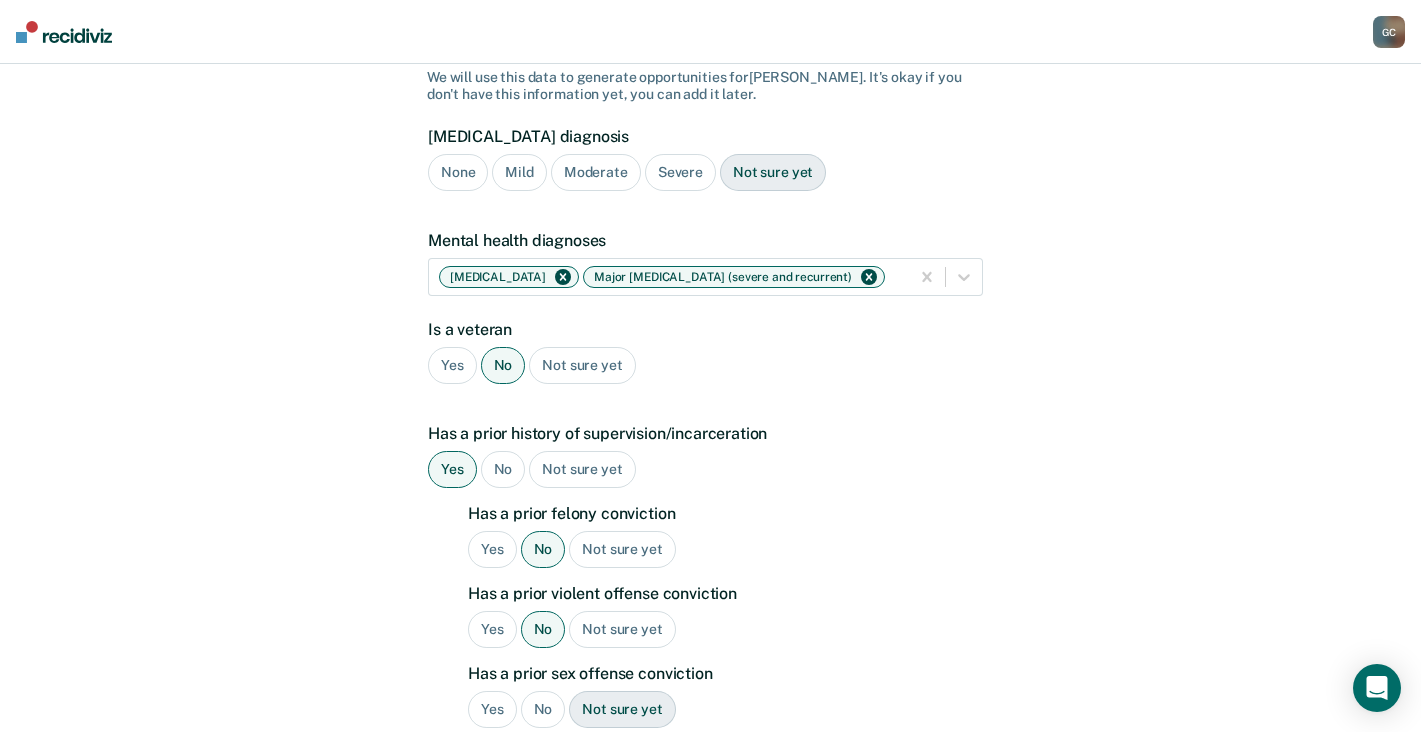 scroll, scrollTop: 265, scrollLeft: 0, axis: vertical 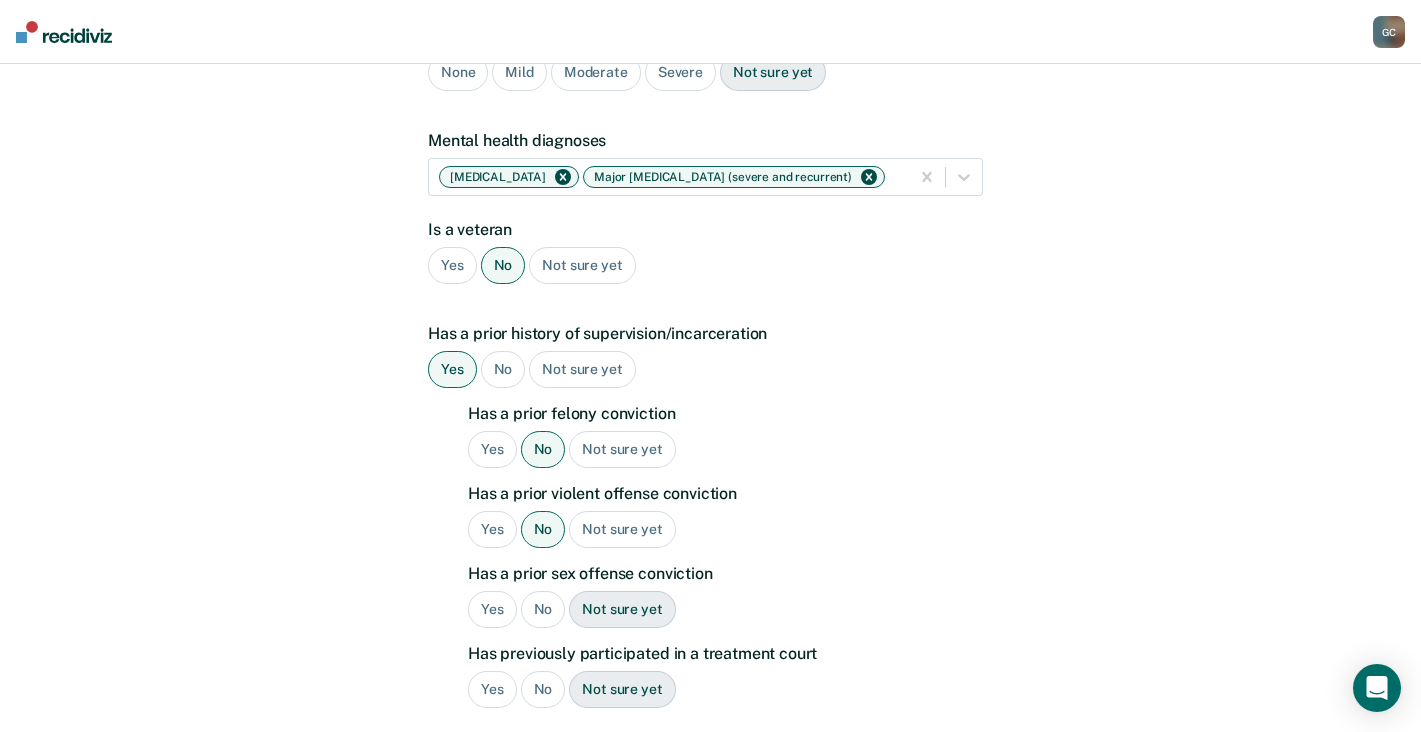 click on "No" at bounding box center [543, 609] 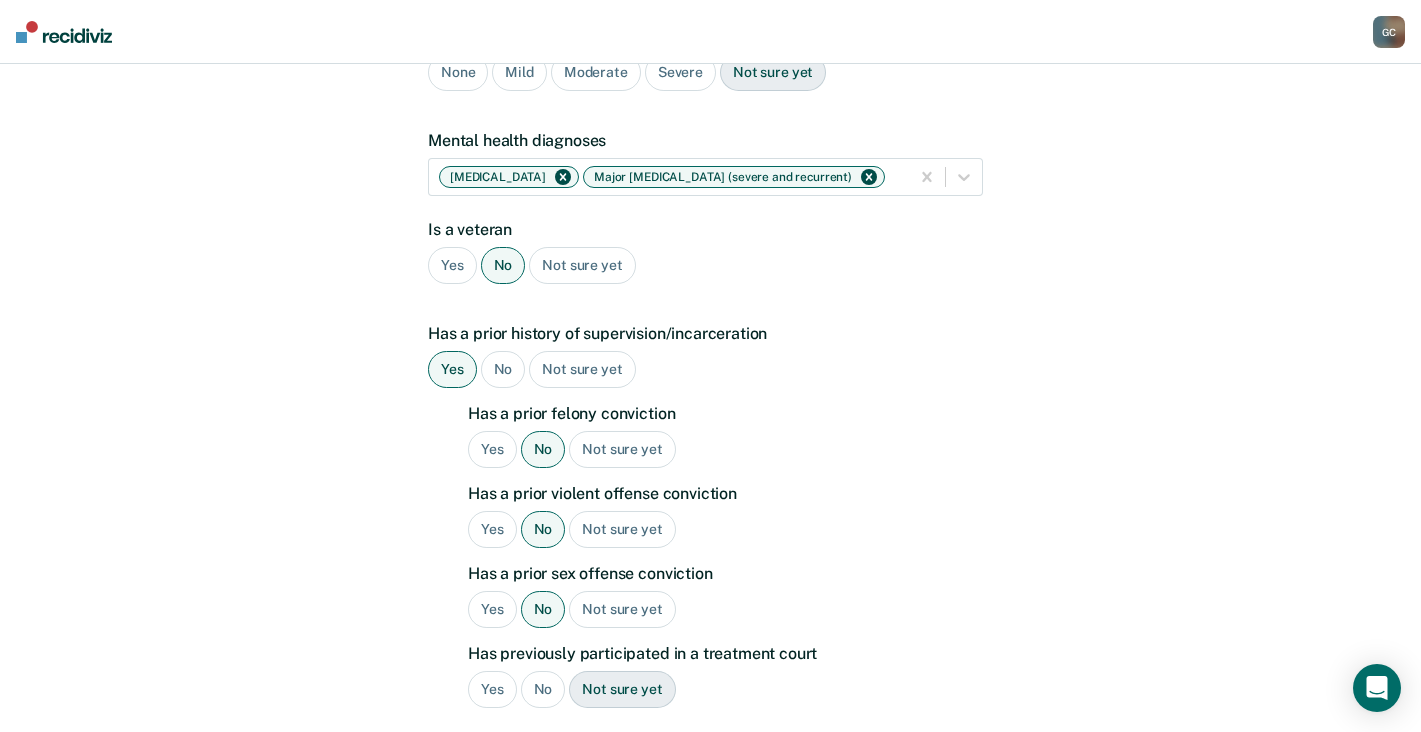 click on "No" at bounding box center (543, 689) 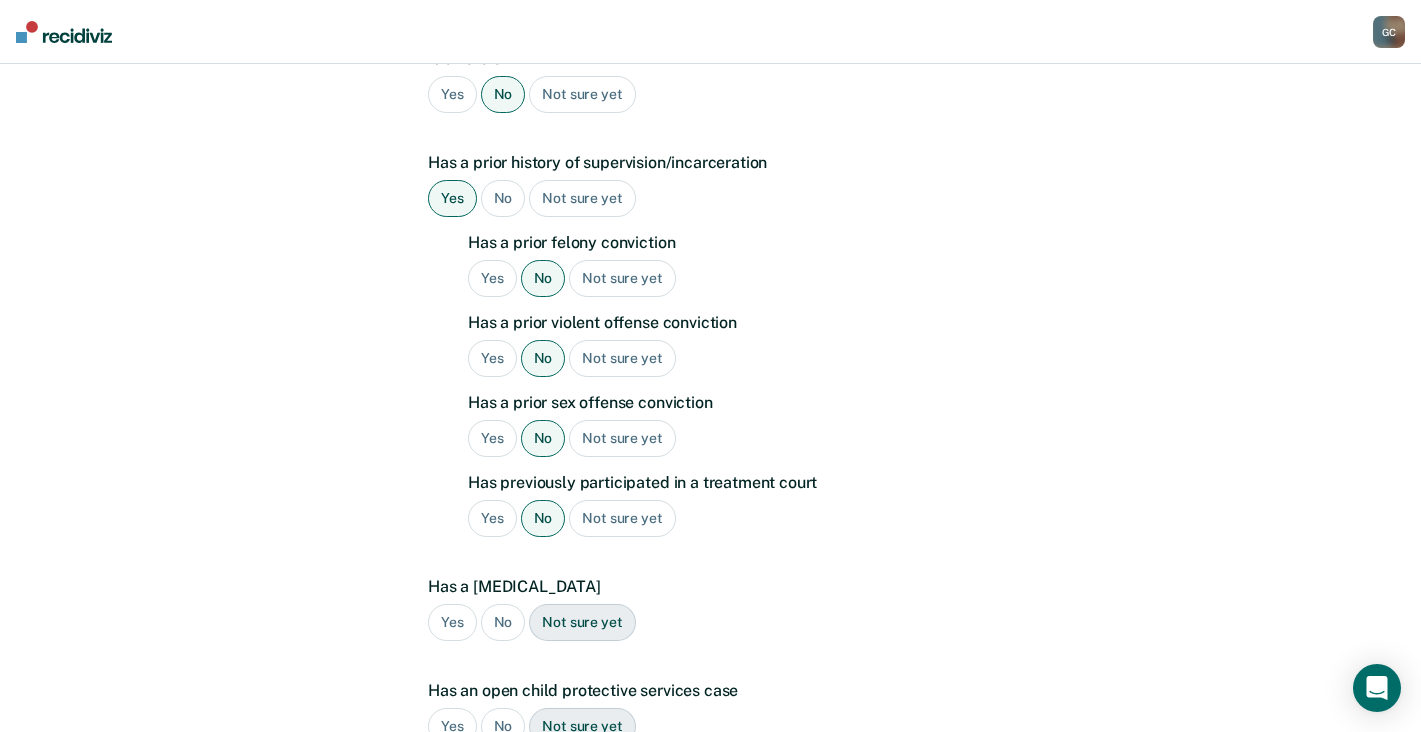 scroll, scrollTop: 465, scrollLeft: 0, axis: vertical 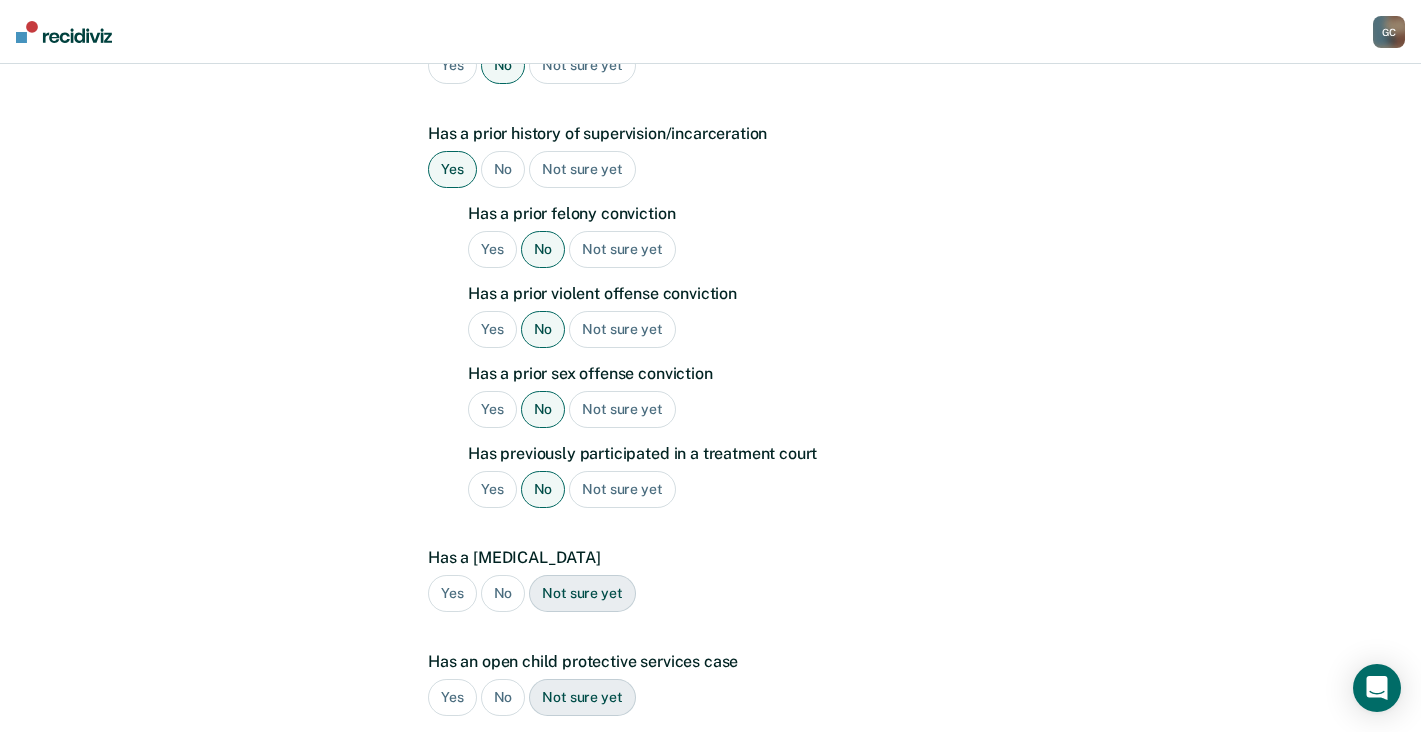 click on "No" at bounding box center (503, 593) 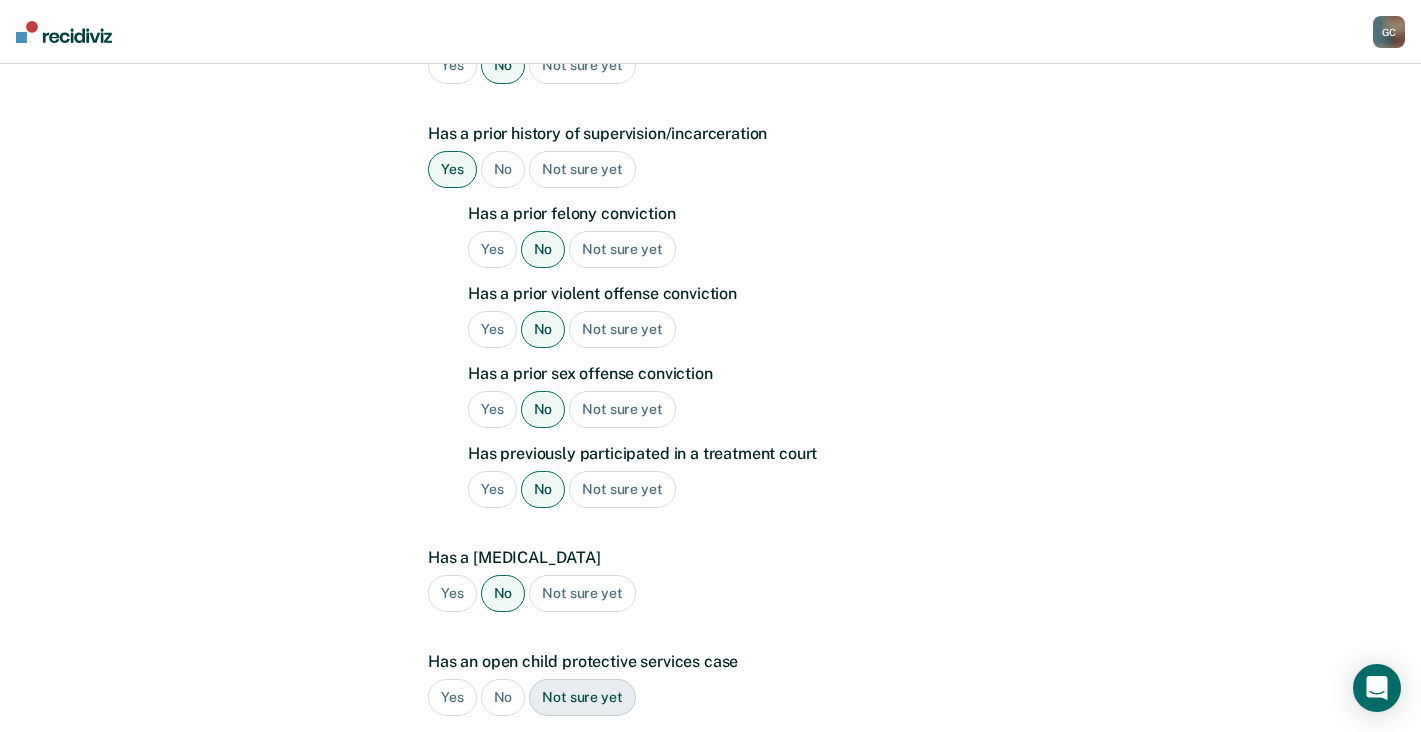 click on "No" at bounding box center [503, 697] 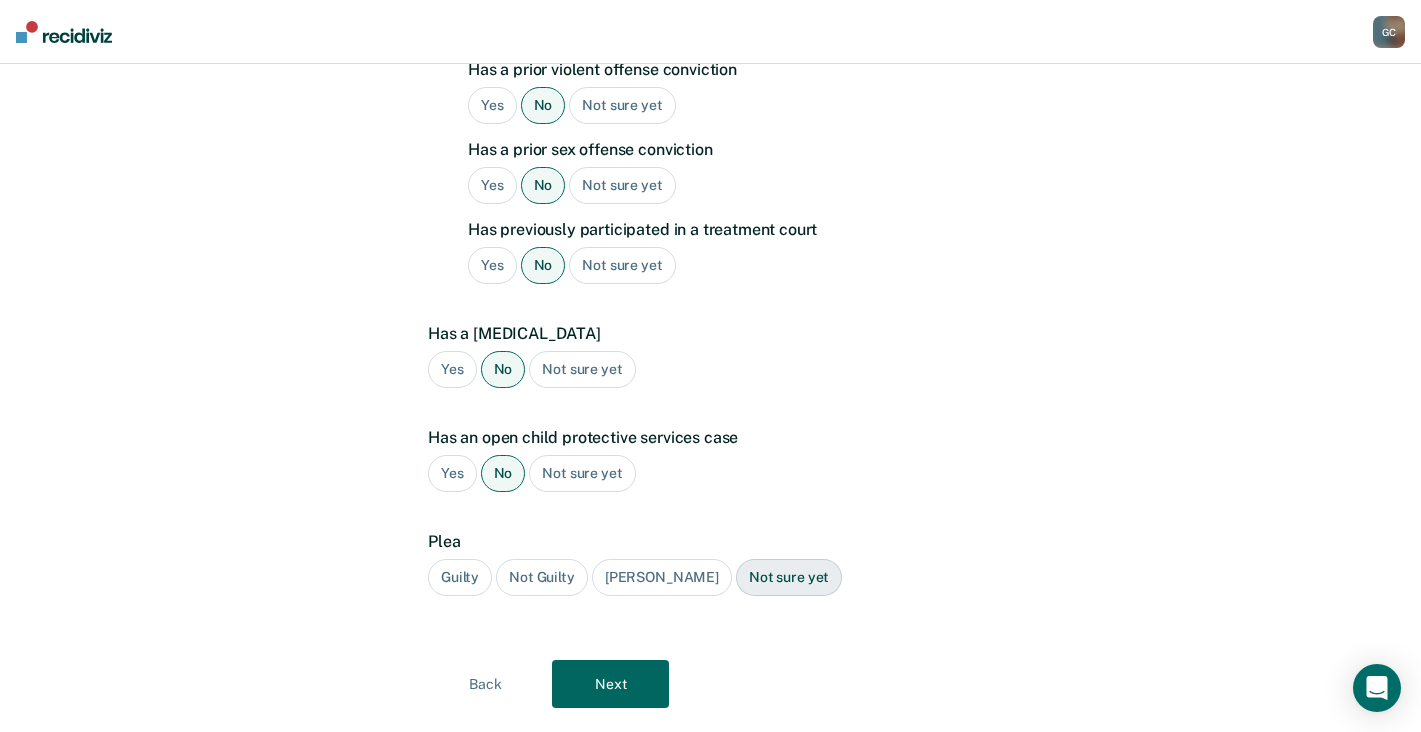 scroll, scrollTop: 708, scrollLeft: 0, axis: vertical 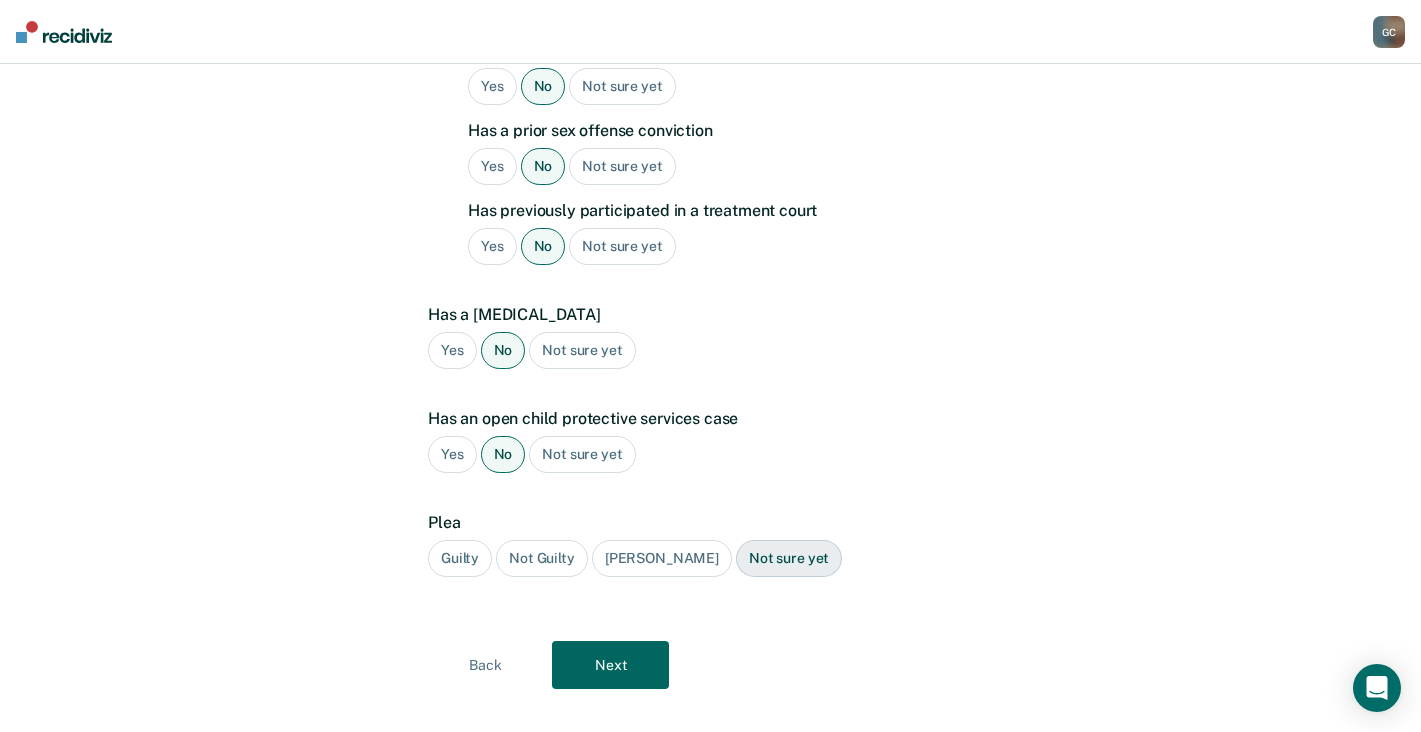 click on "Guilty" at bounding box center (460, 558) 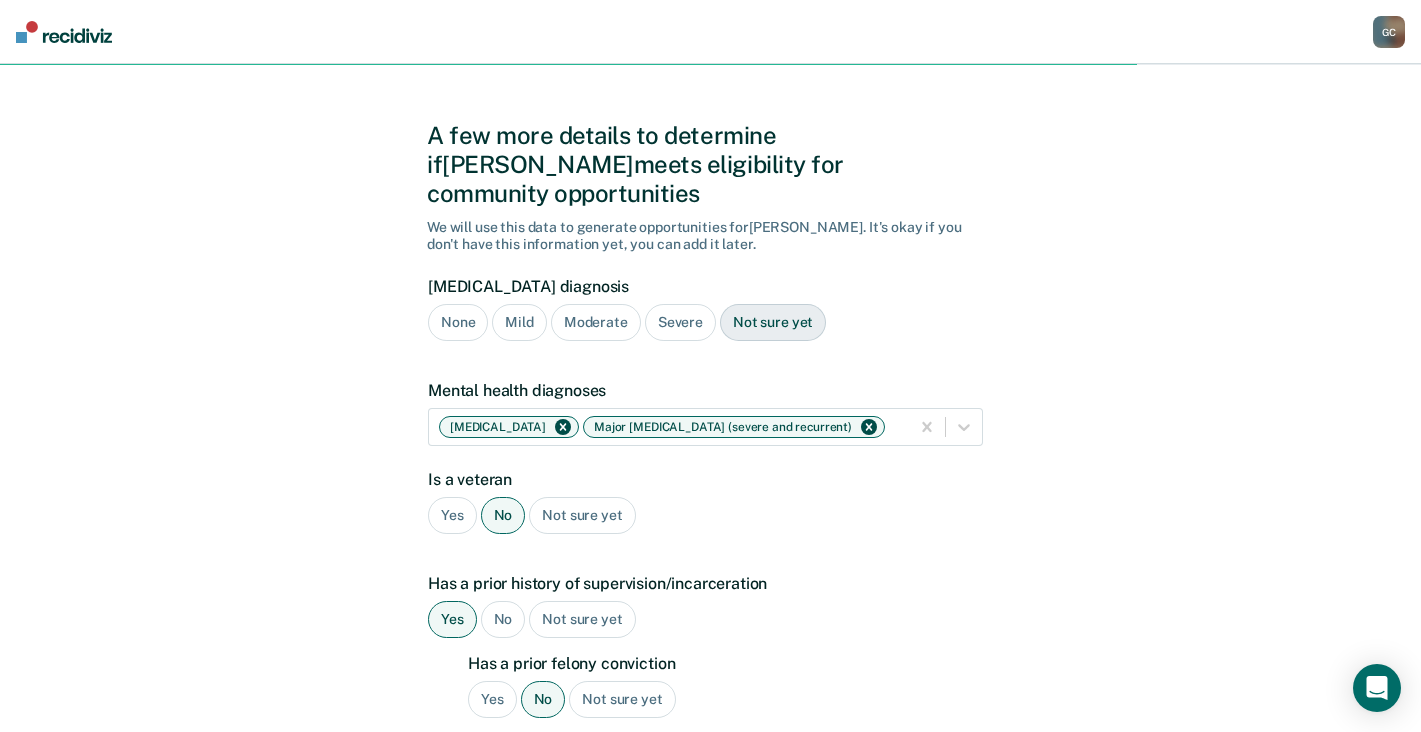 scroll, scrollTop: 8, scrollLeft: 0, axis: vertical 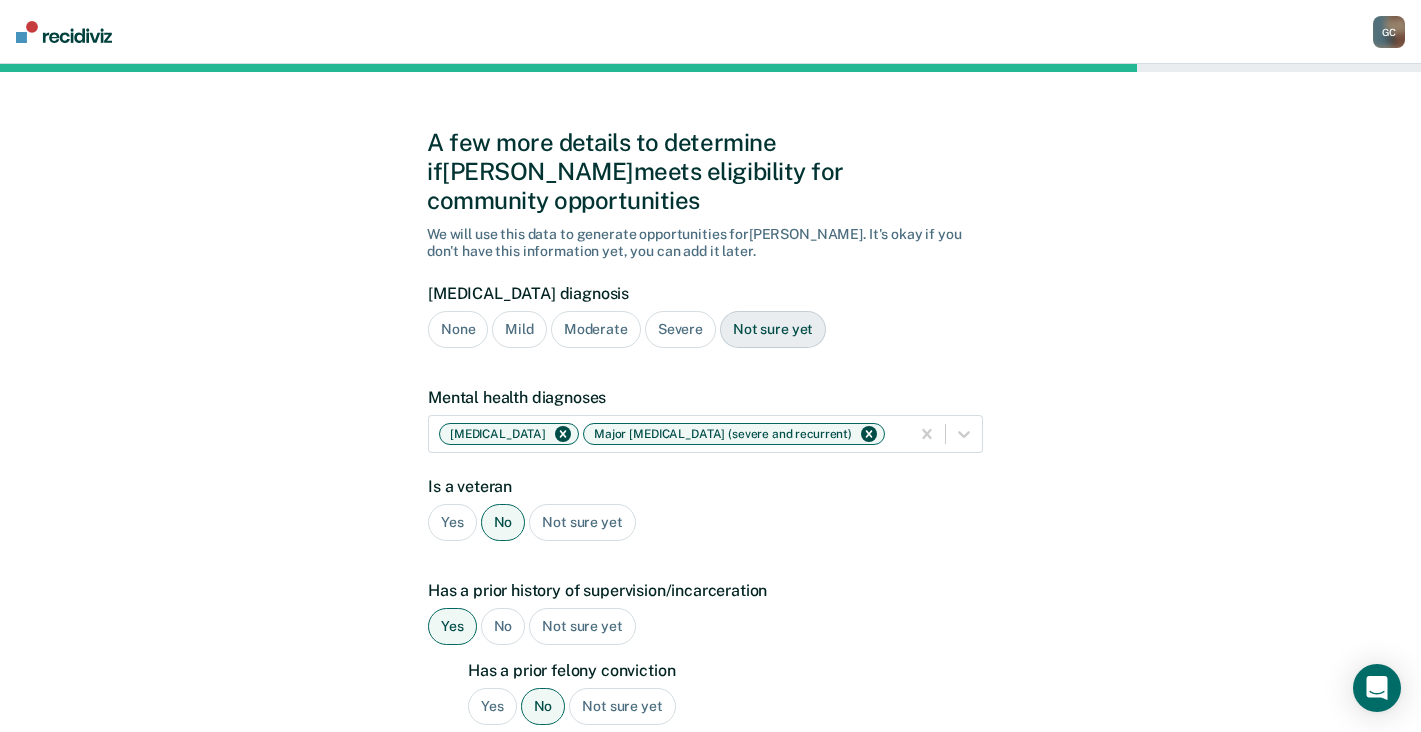 click on "Not sure yet" at bounding box center [773, 329] 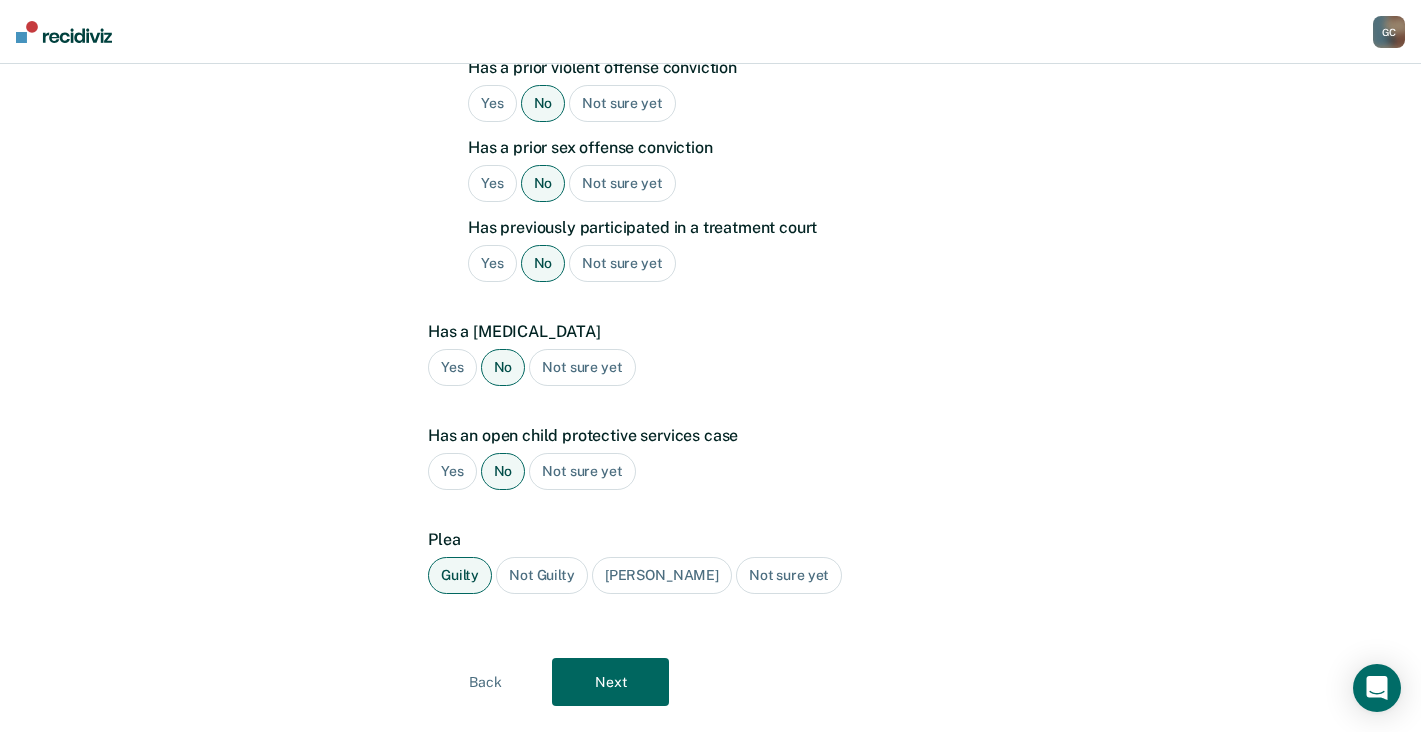 scroll, scrollTop: 708, scrollLeft: 0, axis: vertical 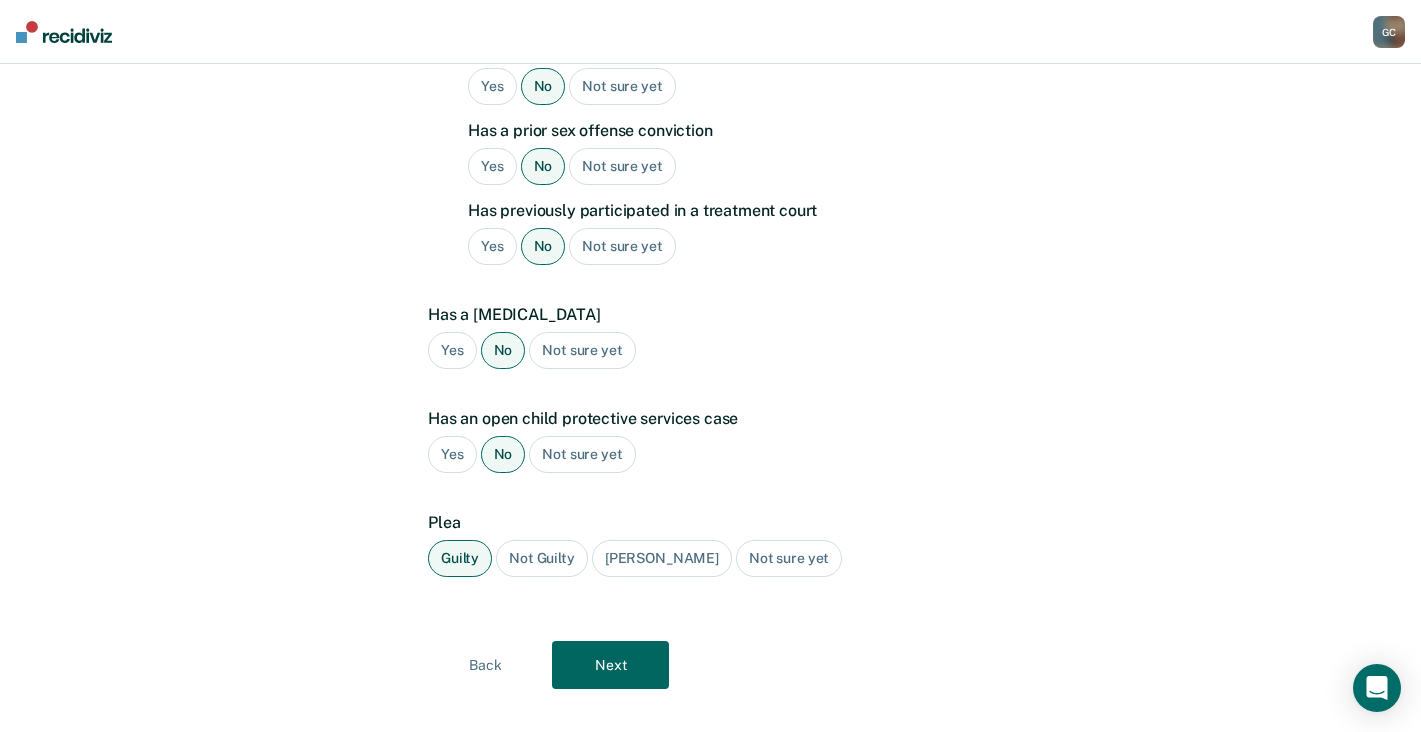 click on "Next" at bounding box center (610, 665) 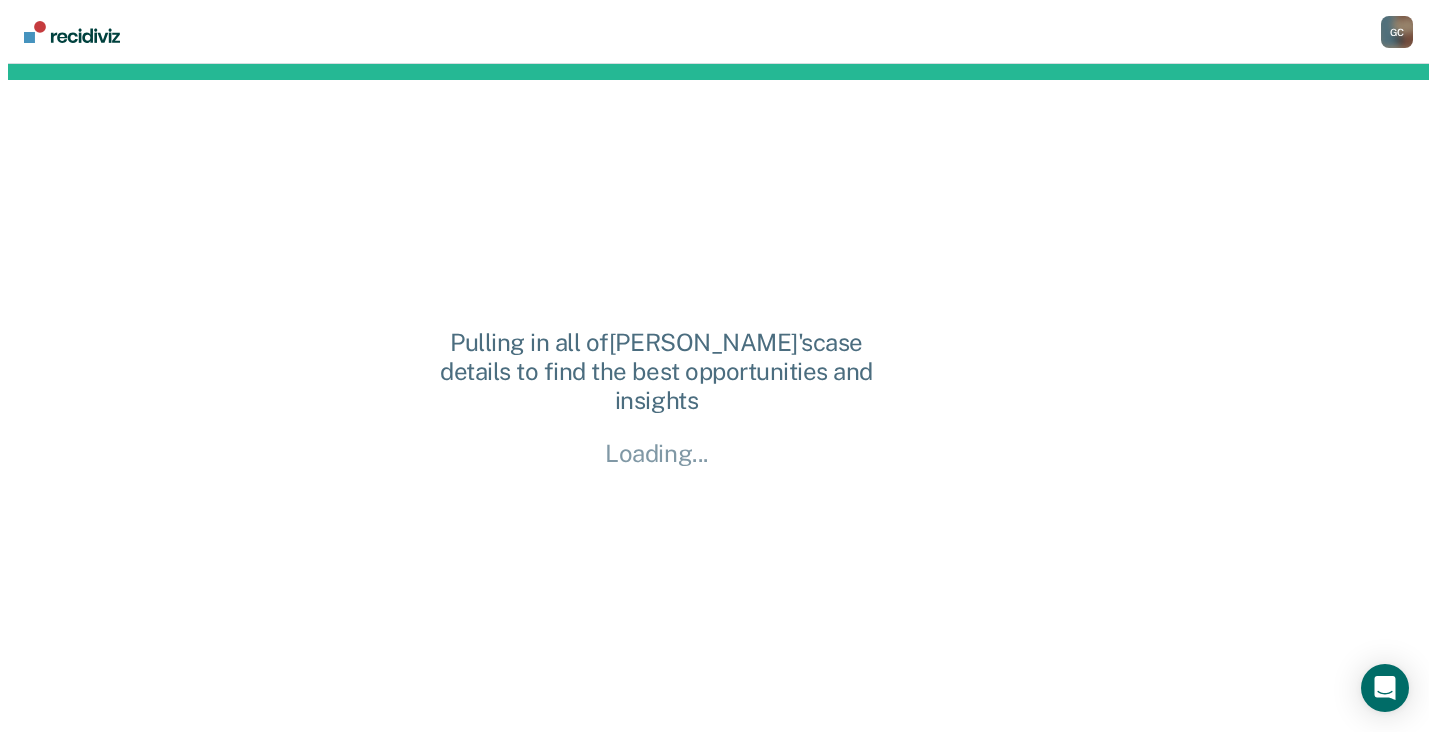 scroll, scrollTop: 0, scrollLeft: 0, axis: both 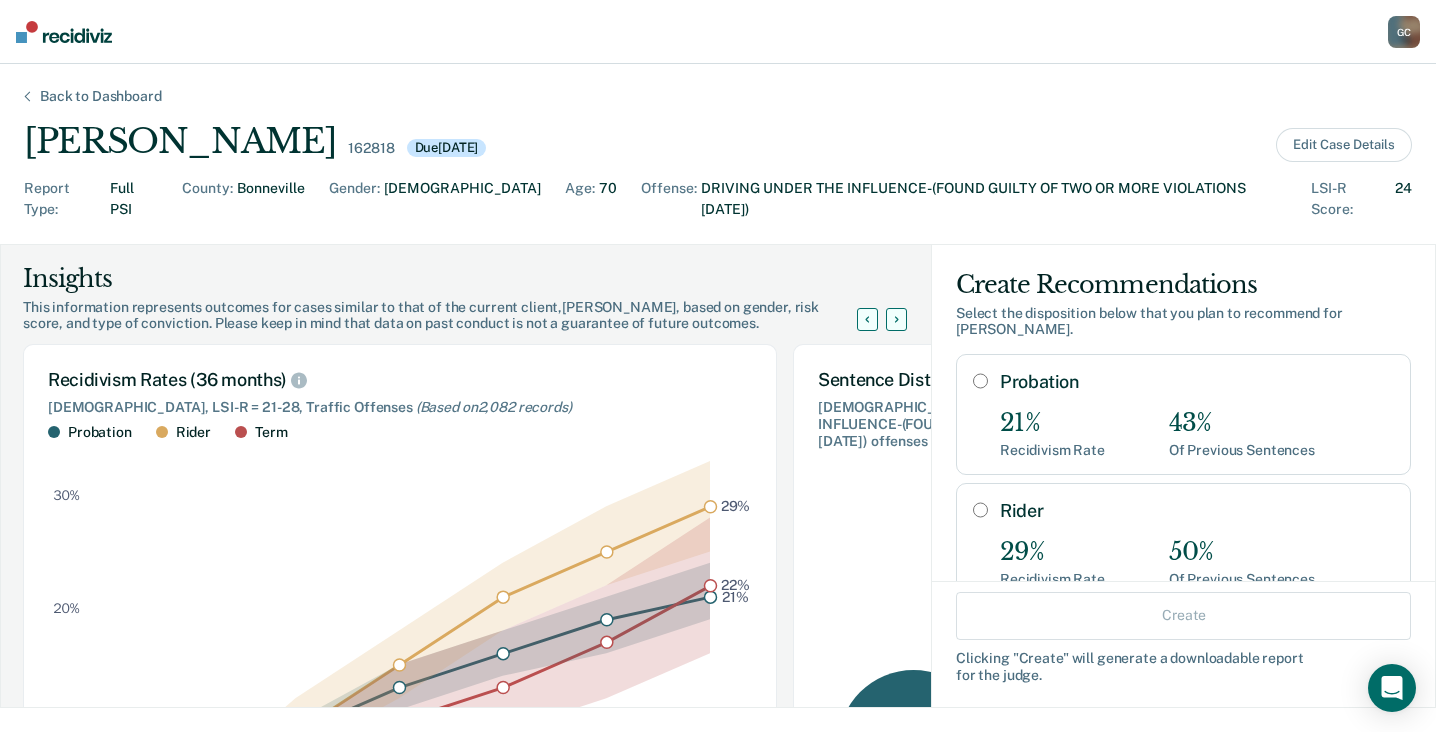click on "Probation" at bounding box center (980, 381) 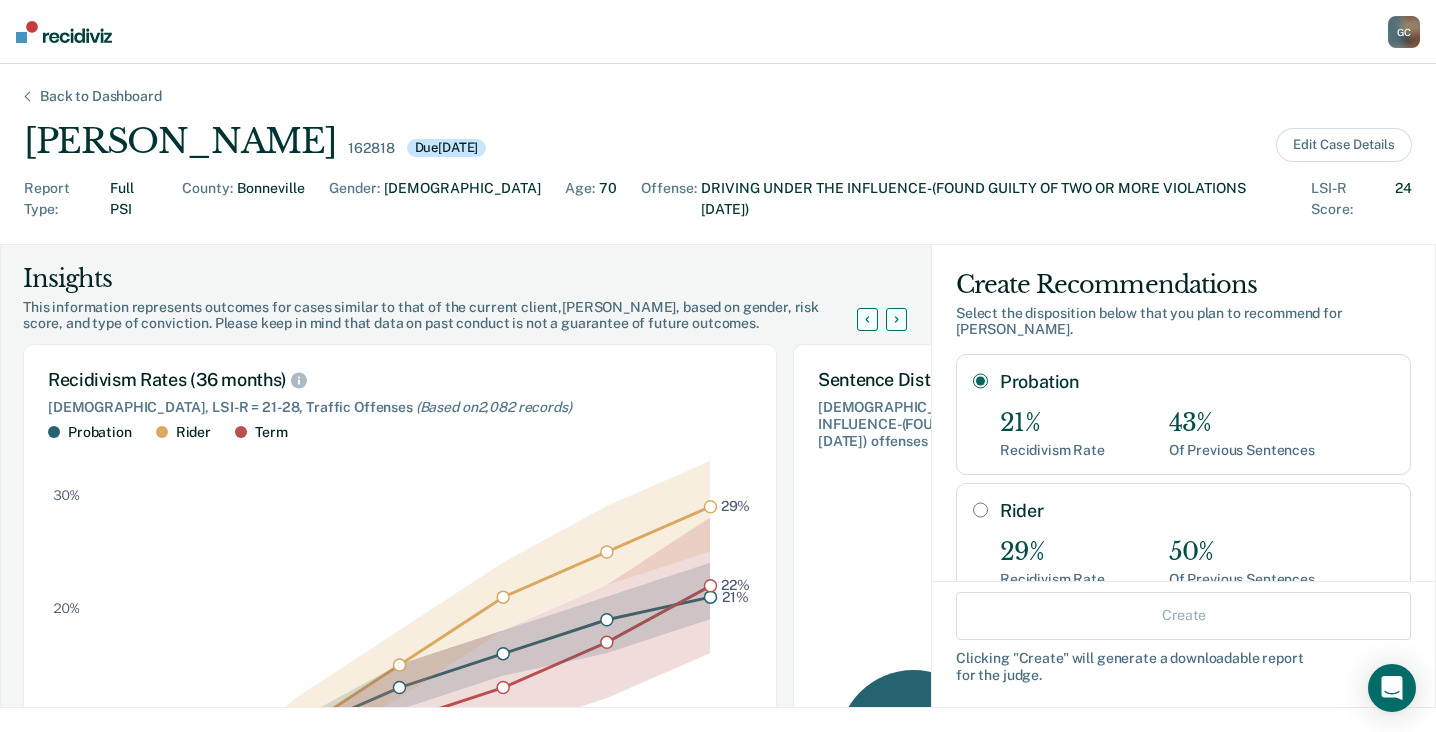 radio on "true" 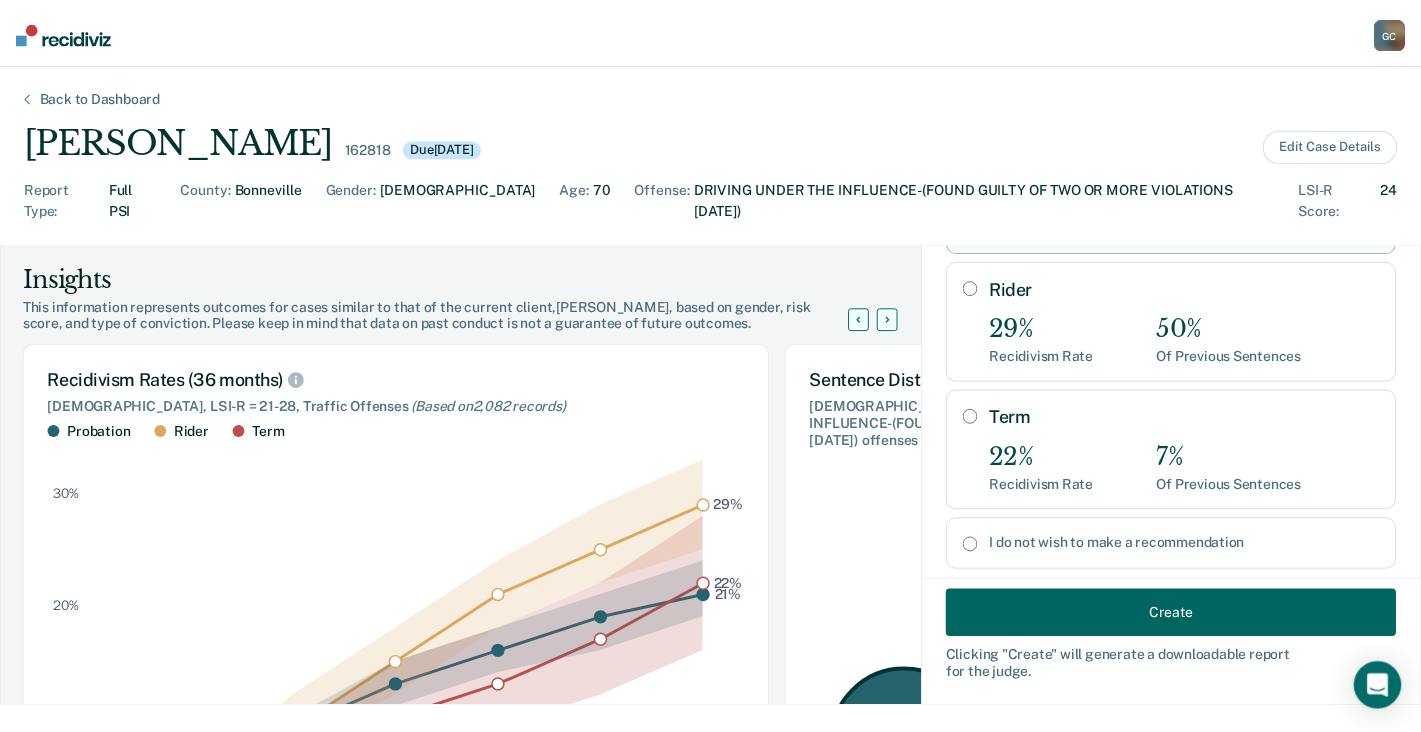scroll, scrollTop: 300, scrollLeft: 0, axis: vertical 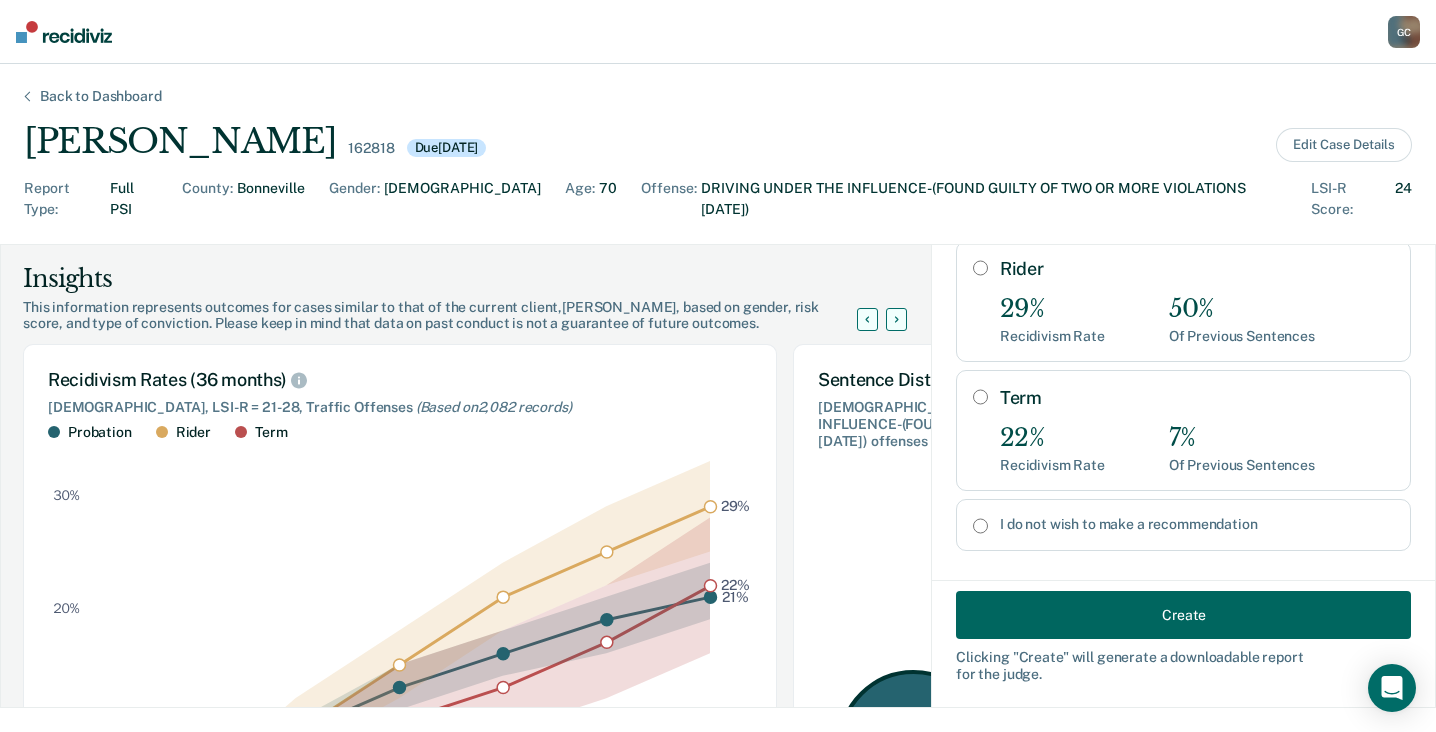 click on "Create" at bounding box center (1183, 615) 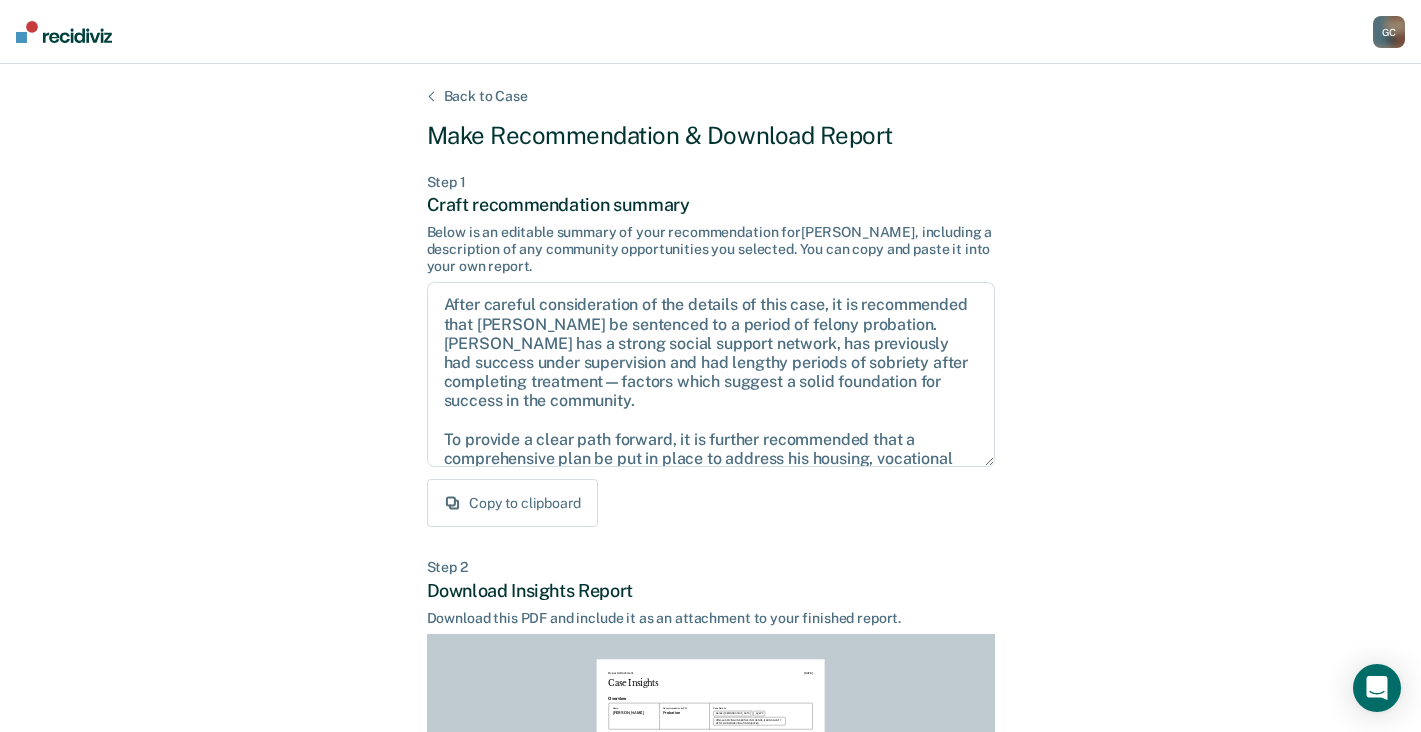 scroll, scrollTop: 301, scrollLeft: 0, axis: vertical 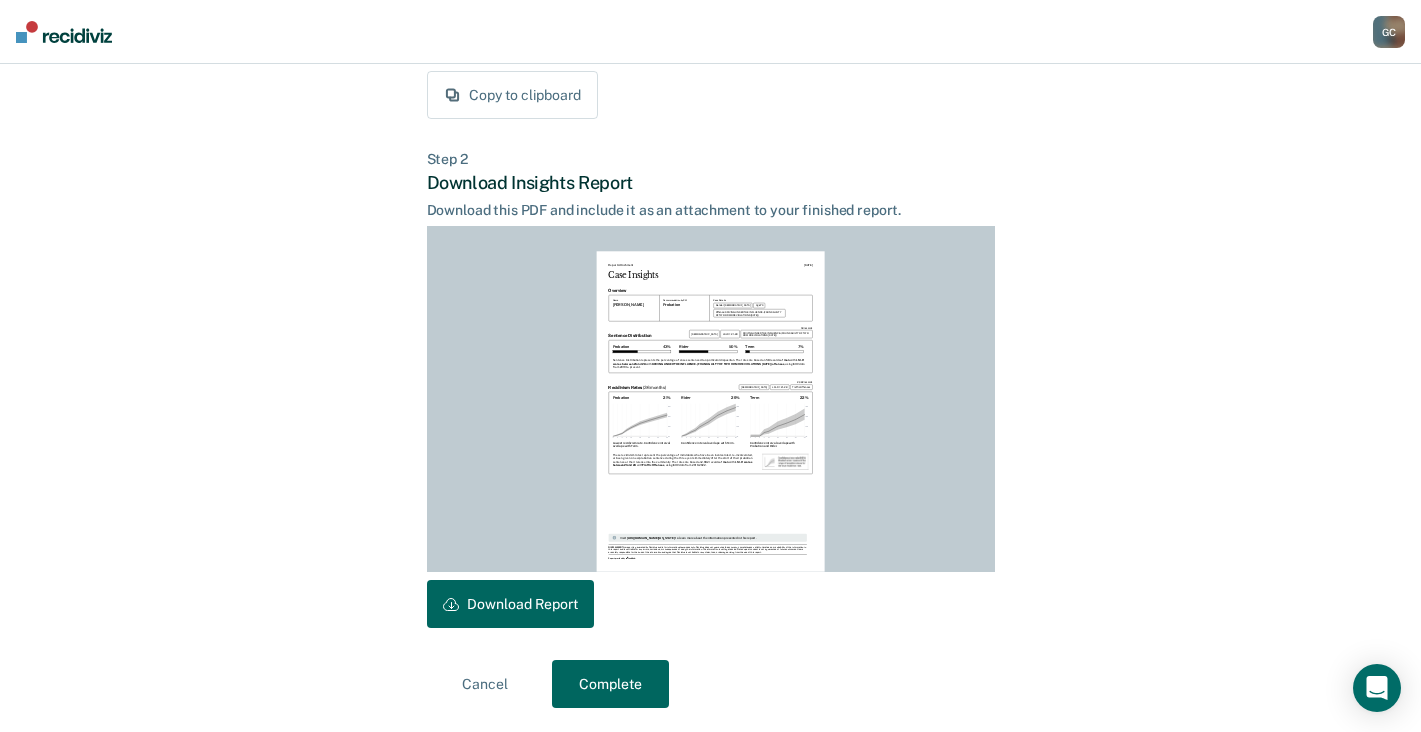 click on "Download Report" at bounding box center [510, 604] 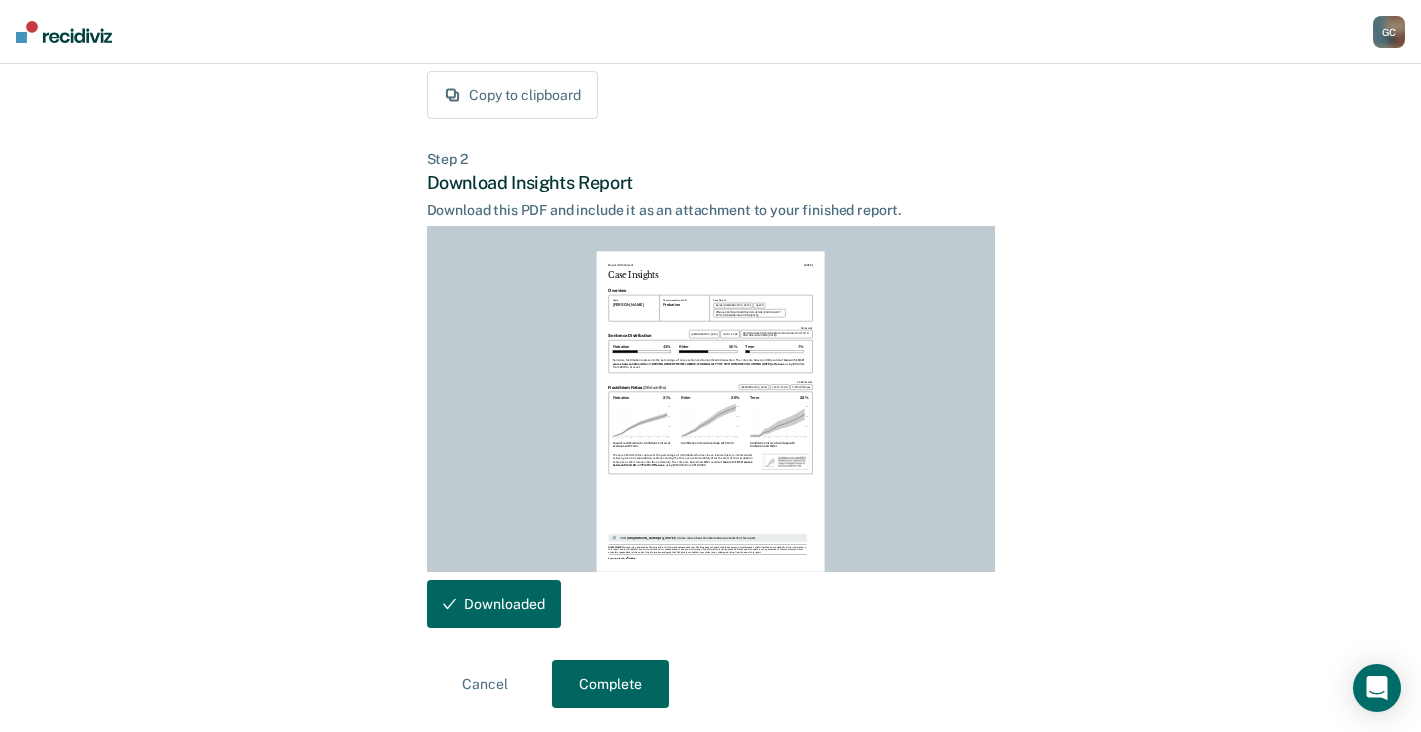 scroll, scrollTop: 0, scrollLeft: 0, axis: both 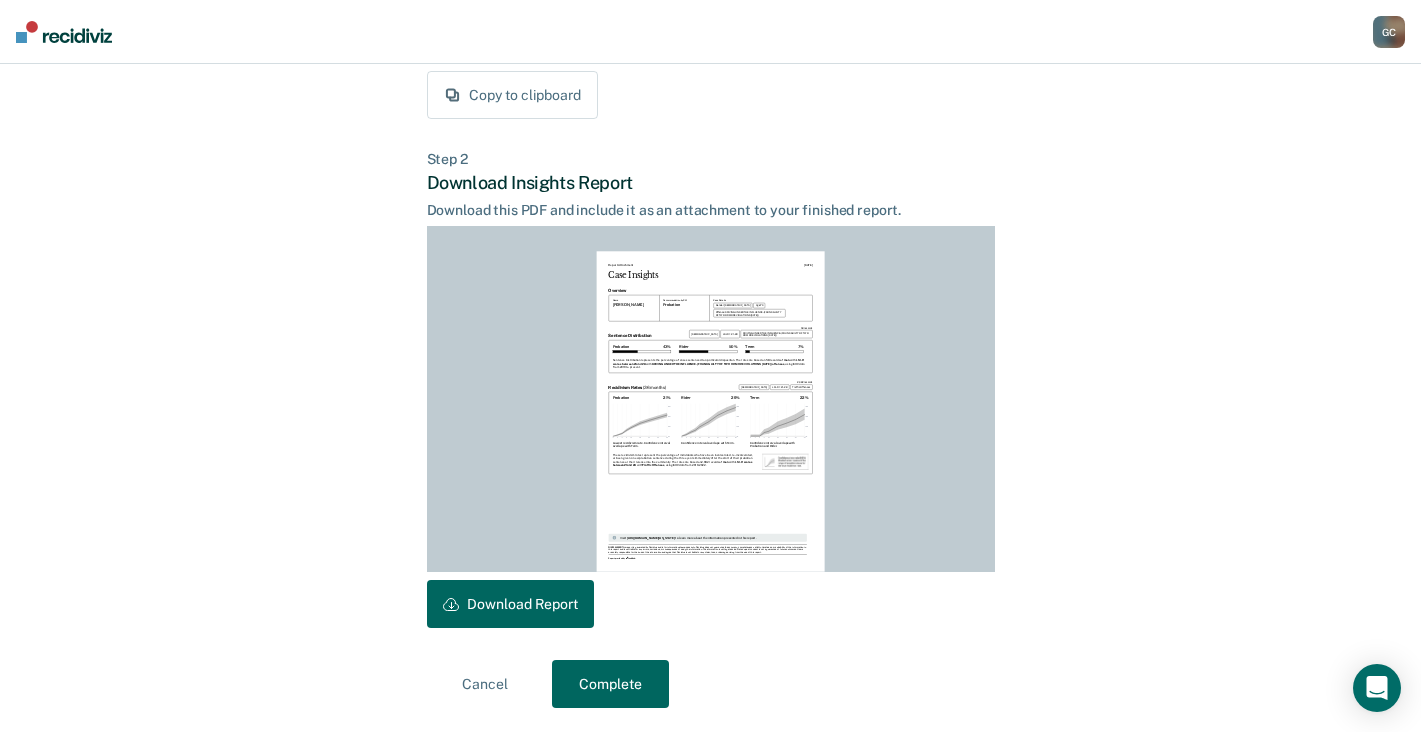 click on "Complete" at bounding box center (610, 684) 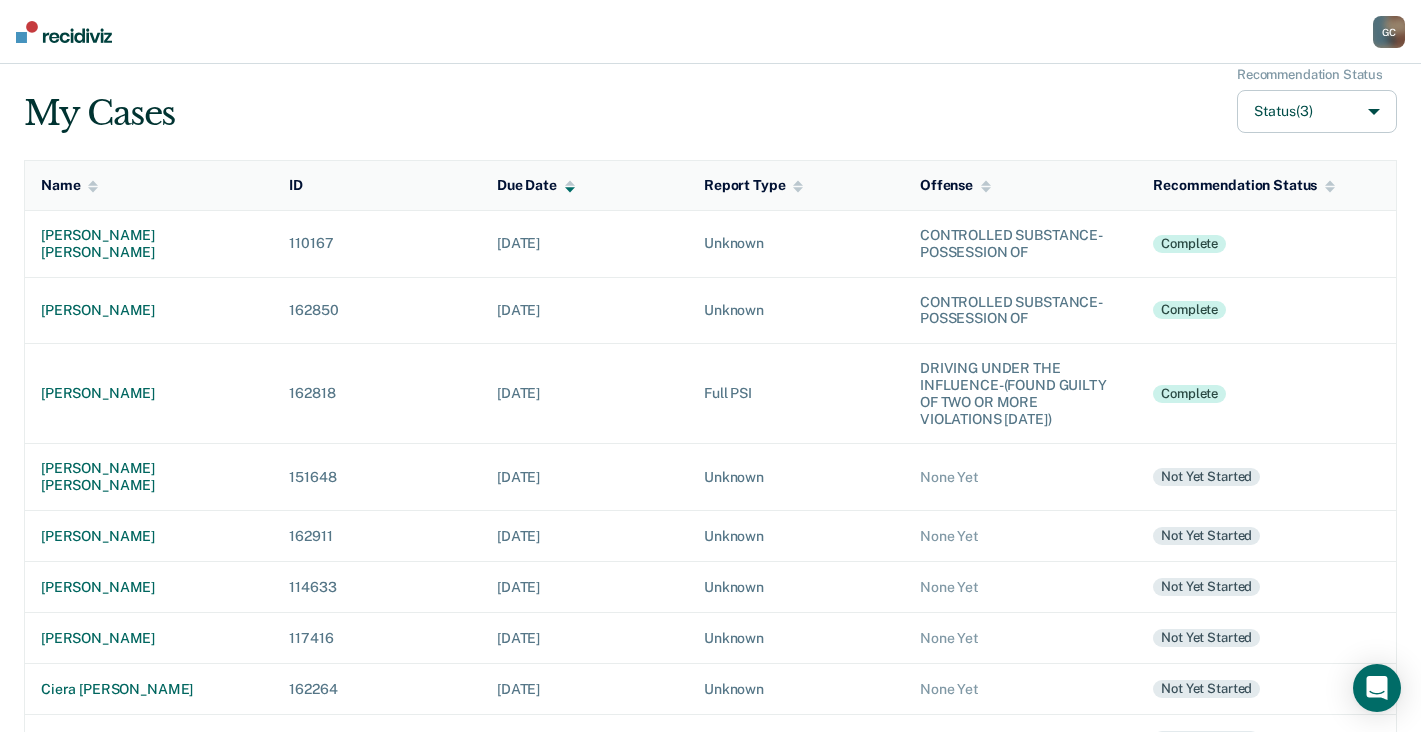 scroll, scrollTop: 479, scrollLeft: 0, axis: vertical 